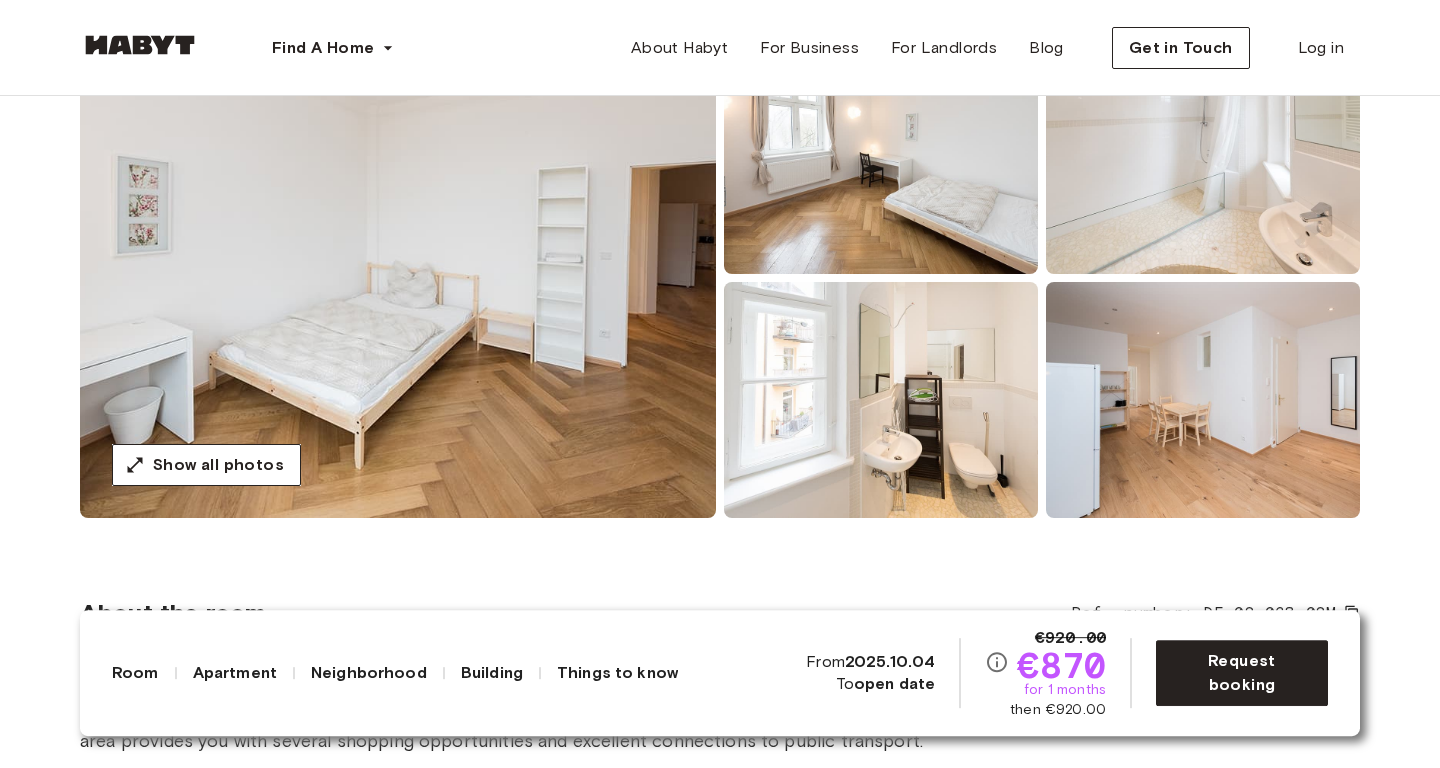 scroll, scrollTop: 0, scrollLeft: 0, axis: both 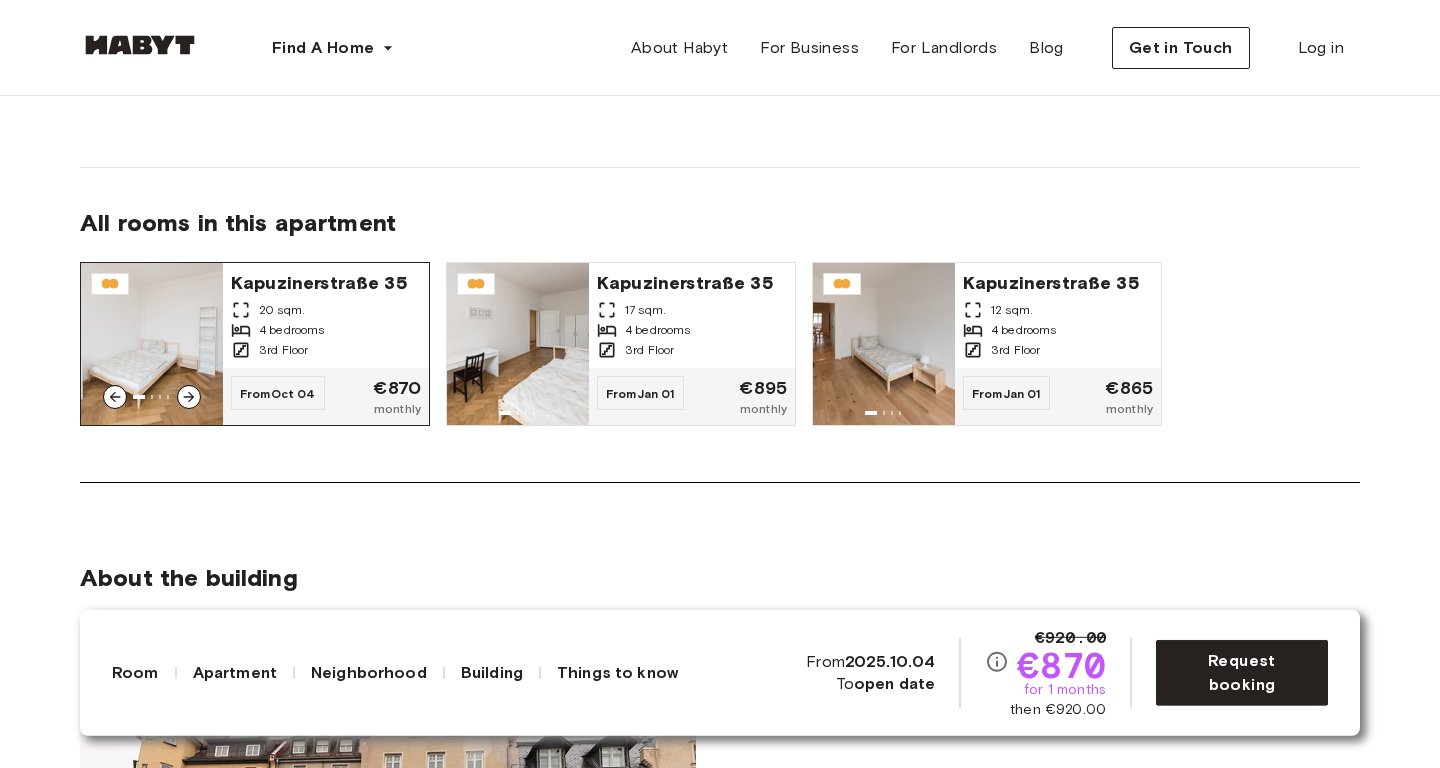 click at bounding box center [189, 397] 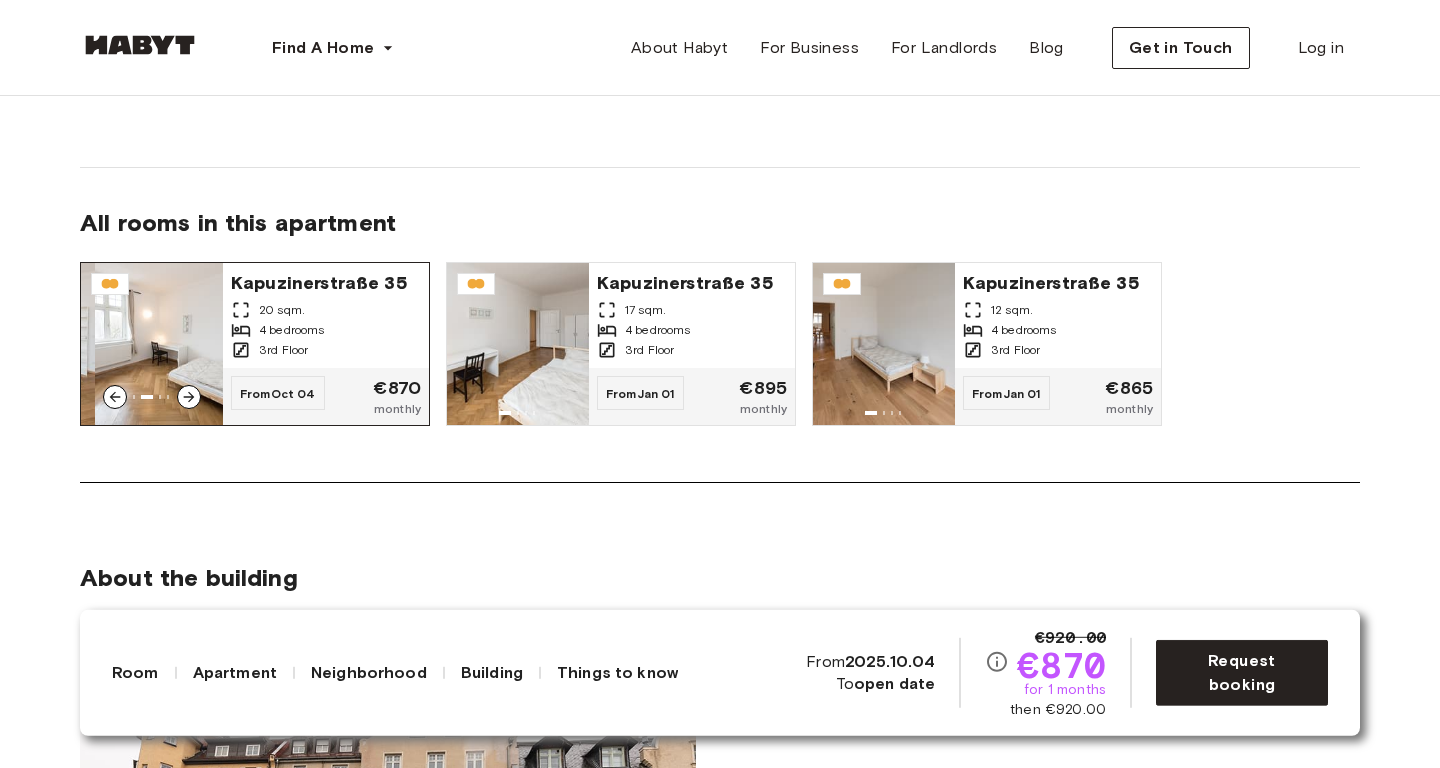 click at bounding box center (189, 397) 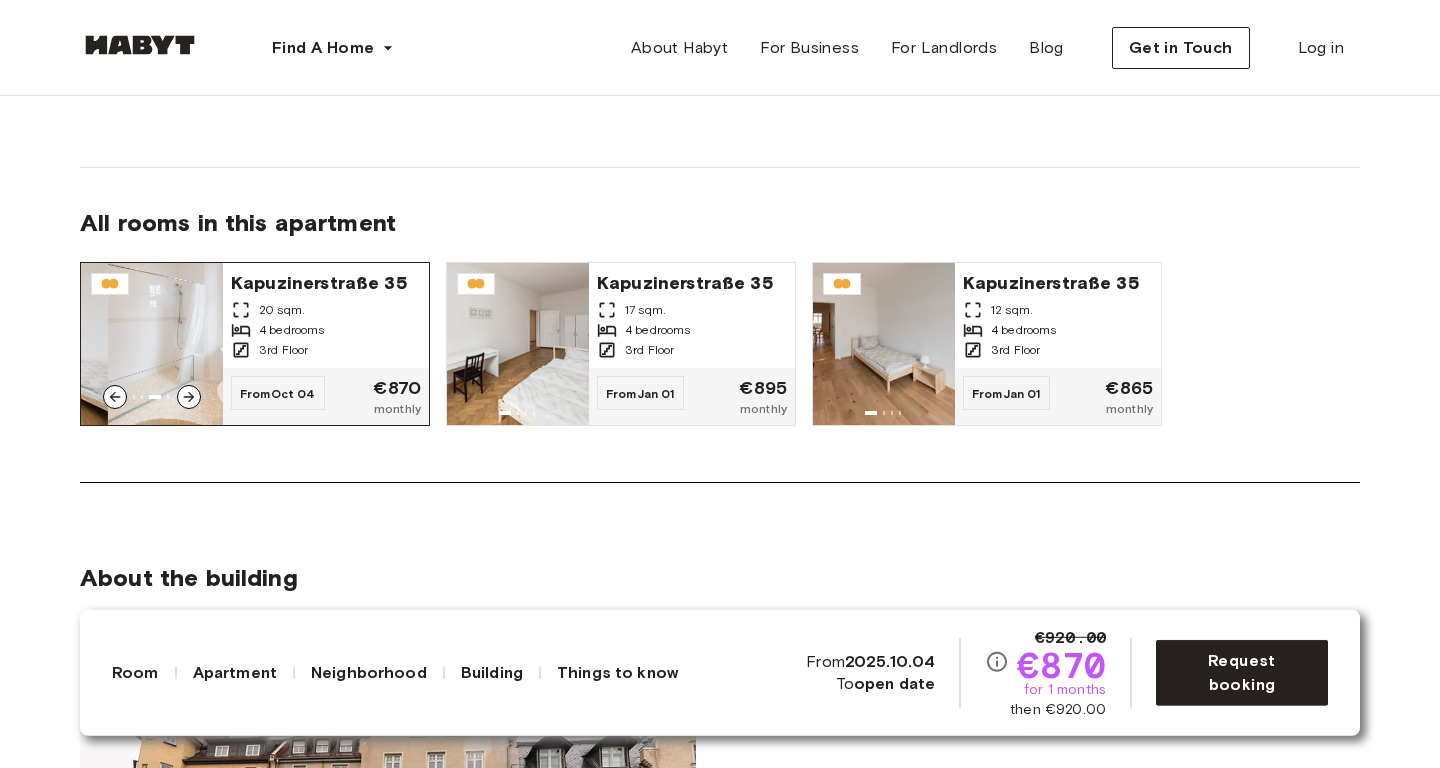 click at bounding box center (189, 397) 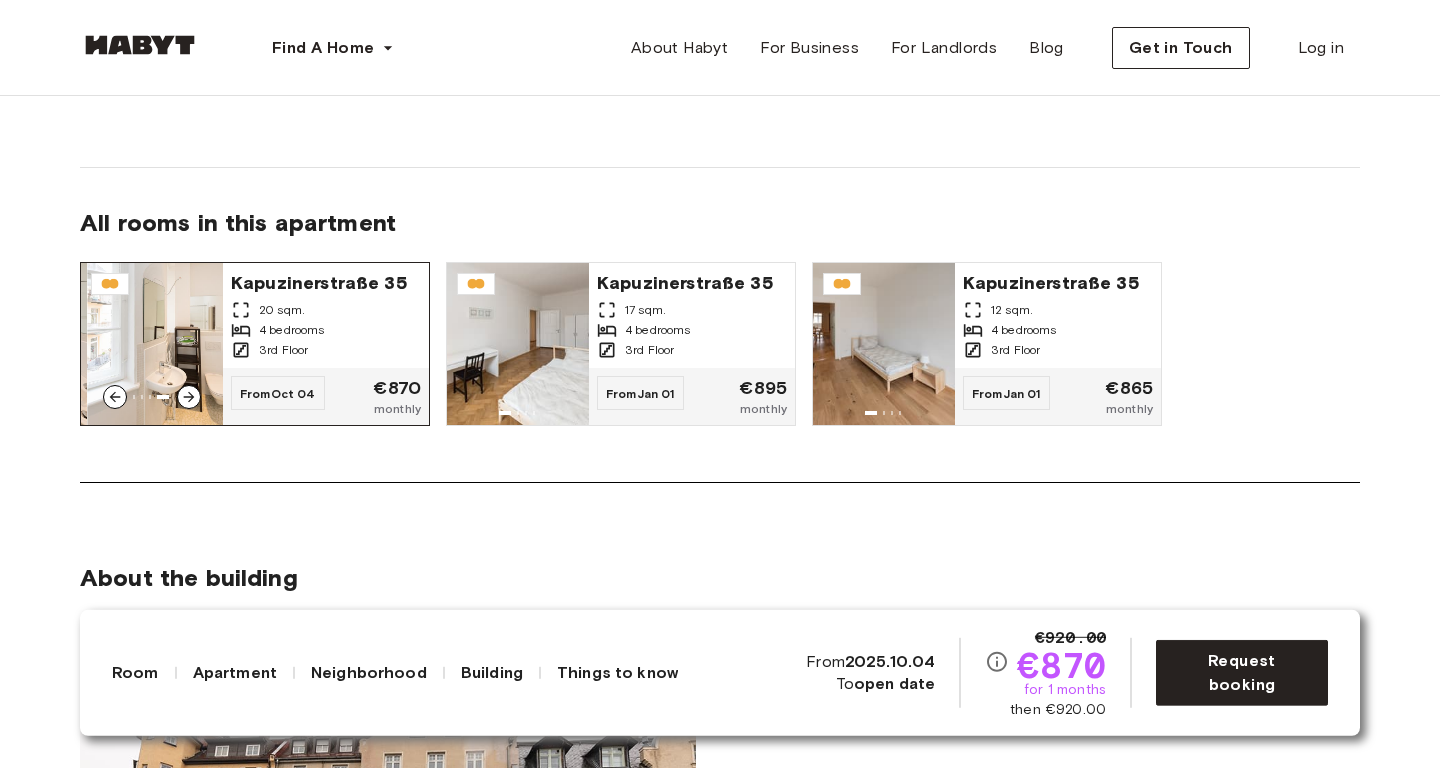 click at bounding box center [189, 397] 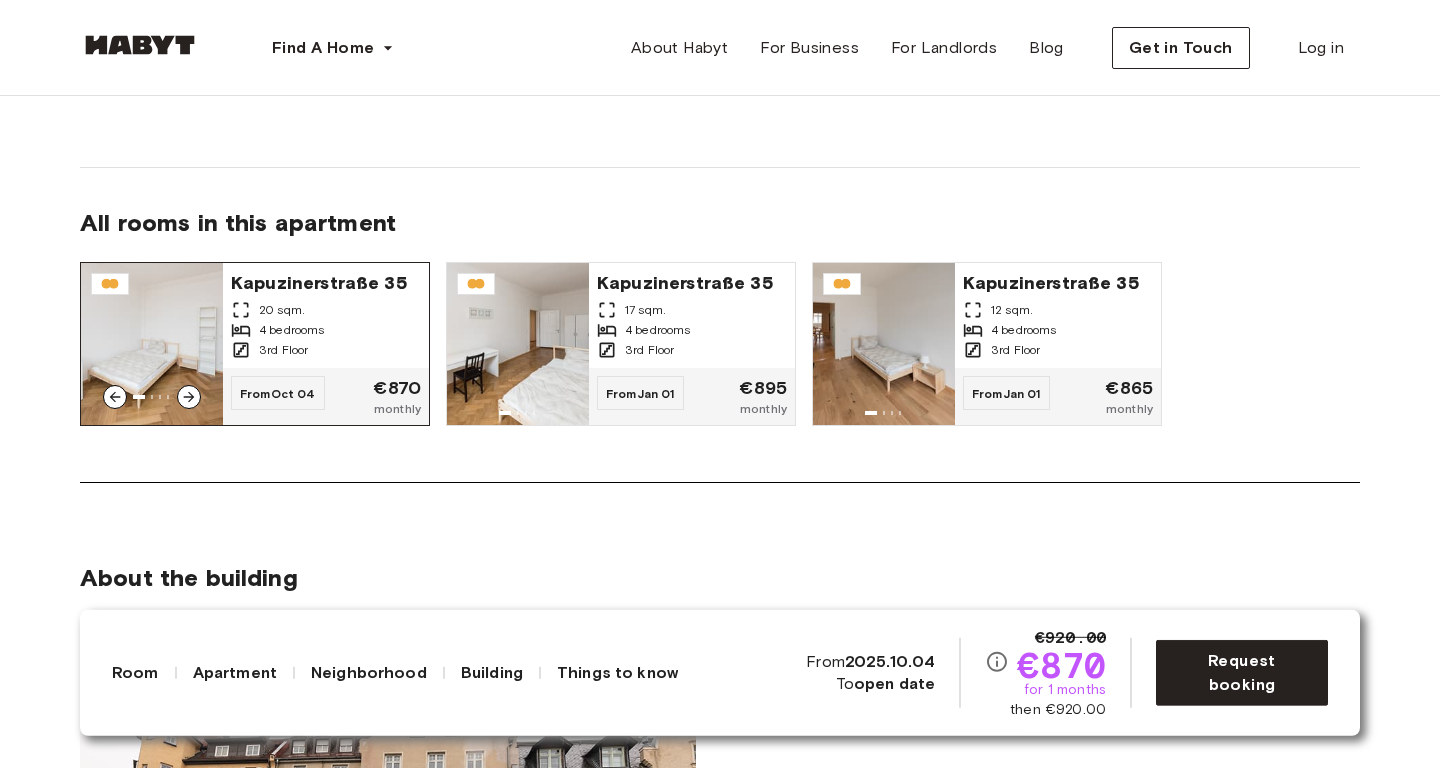 click at bounding box center (189, 397) 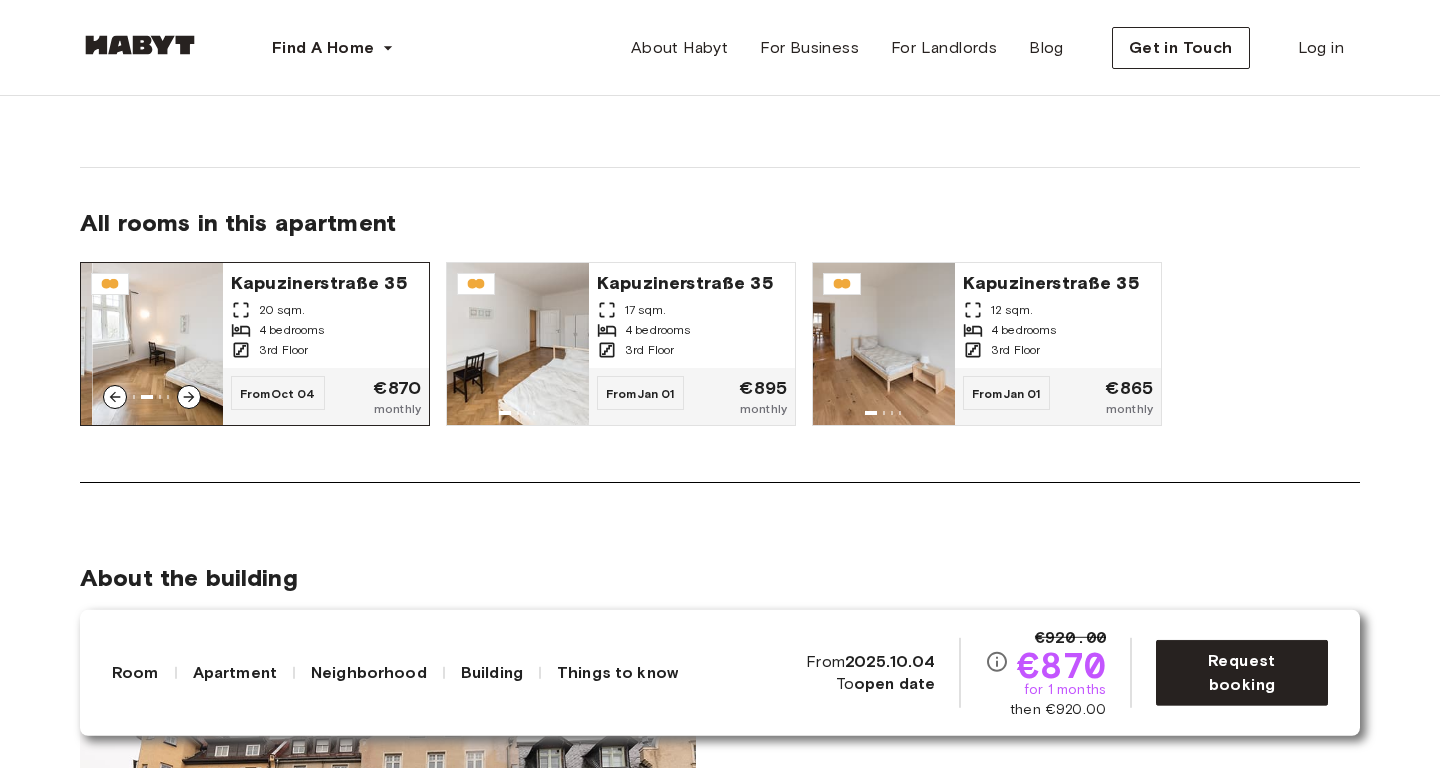 click at bounding box center [189, 397] 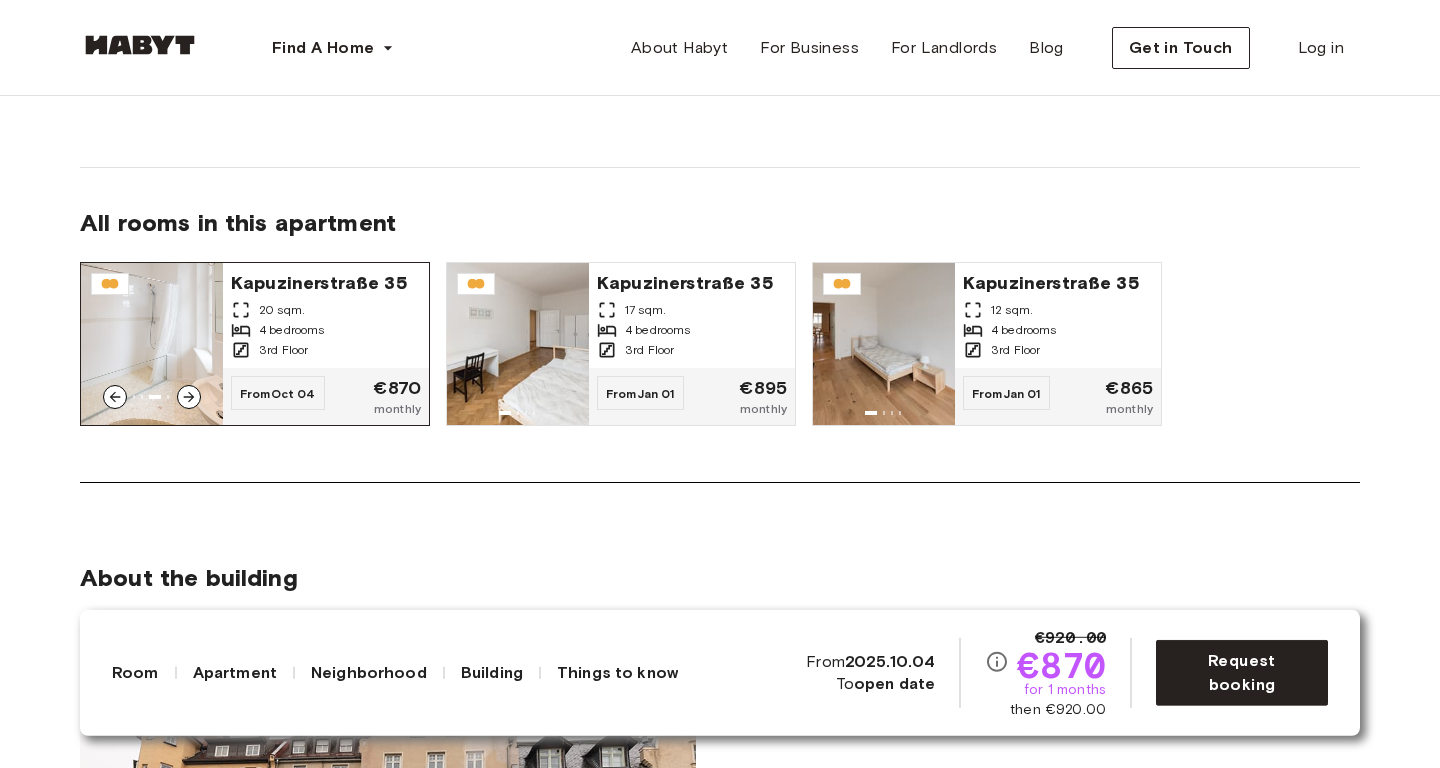 click at bounding box center (189, 397) 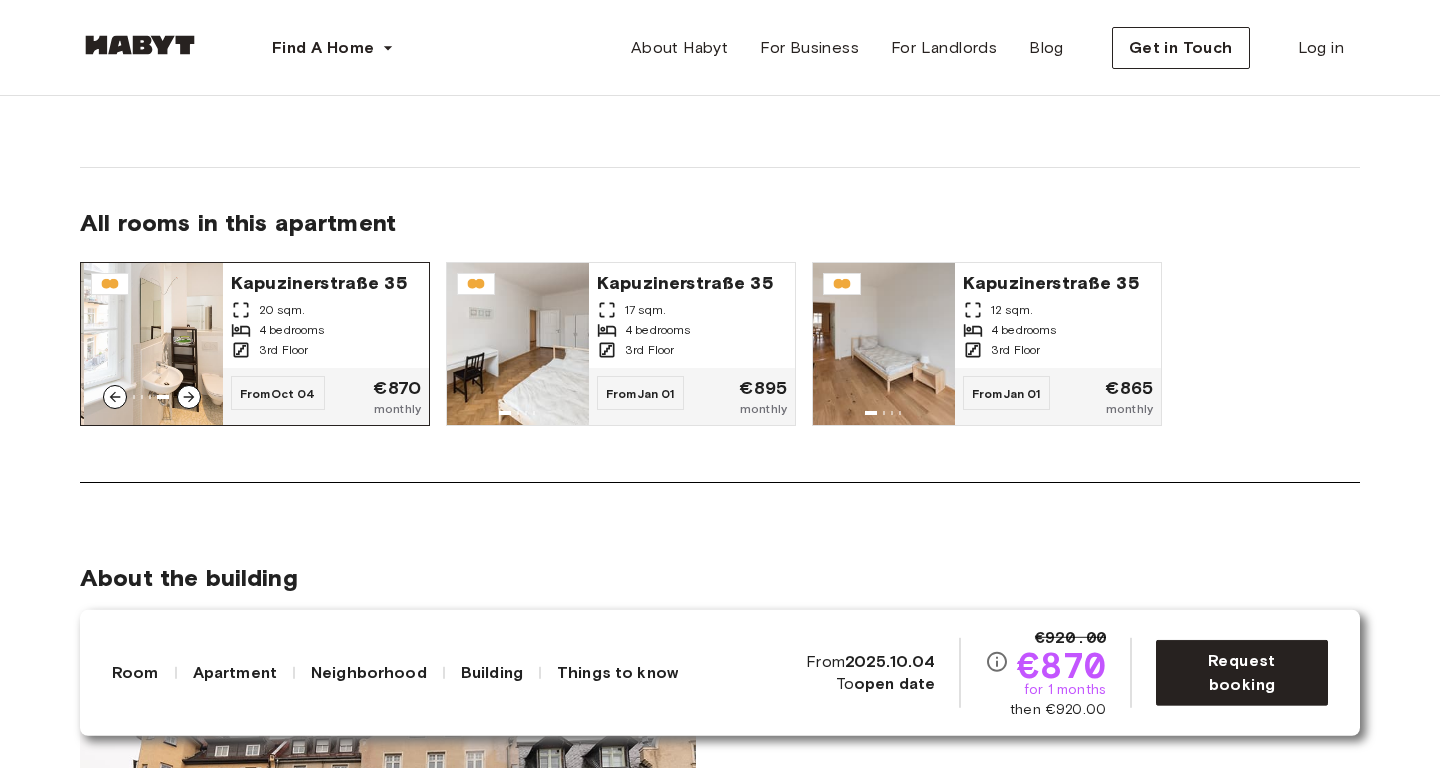 click at bounding box center (189, 397) 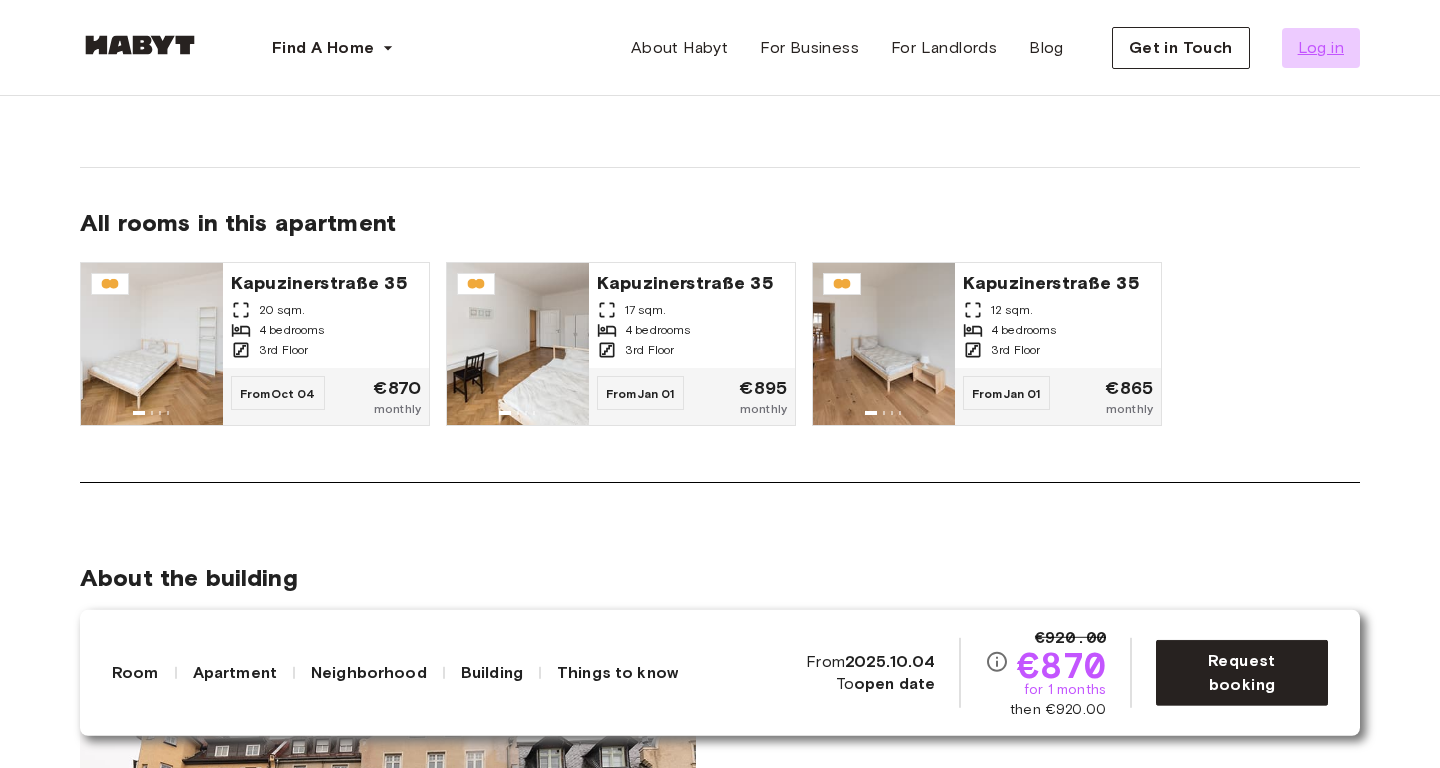 click on "Log in" at bounding box center (1321, 48) 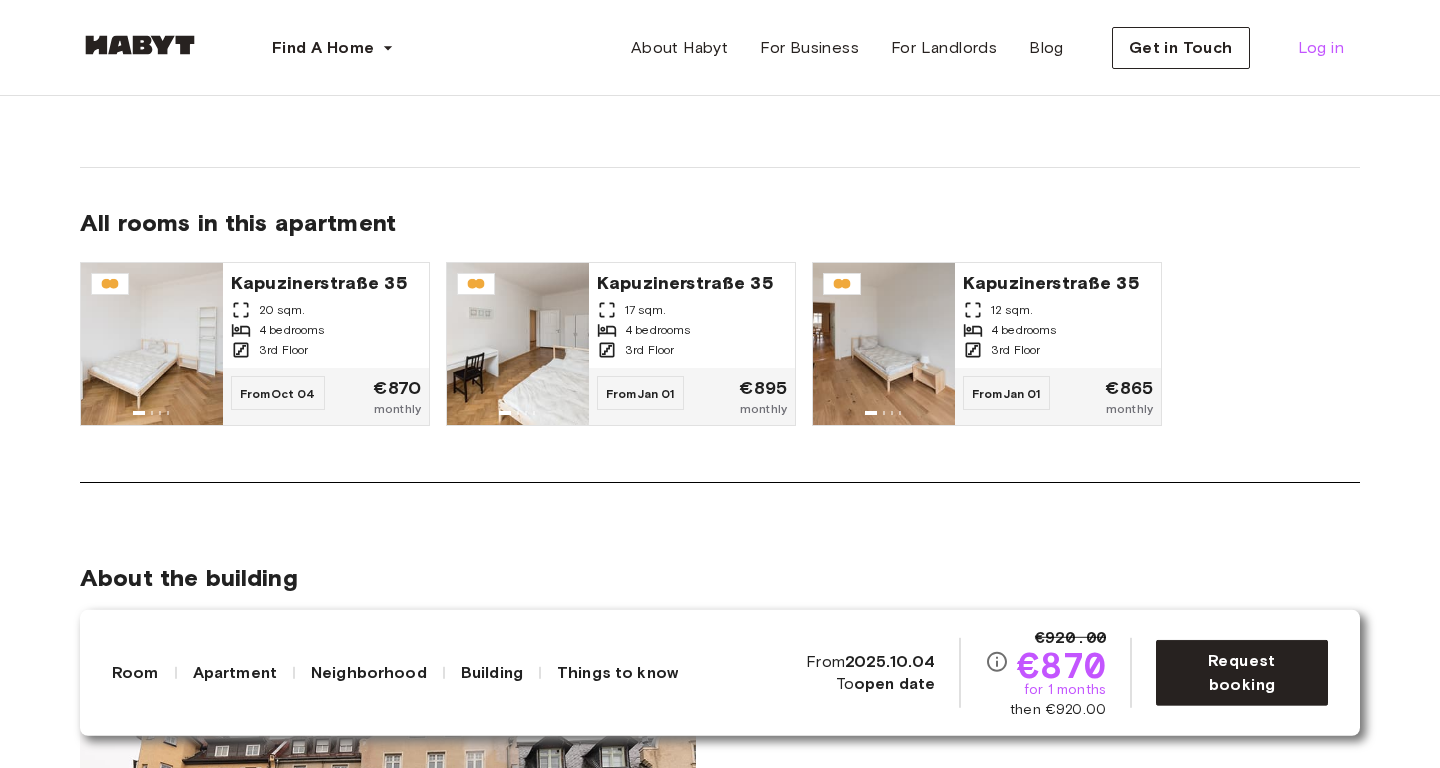 scroll, scrollTop: 0, scrollLeft: 0, axis: both 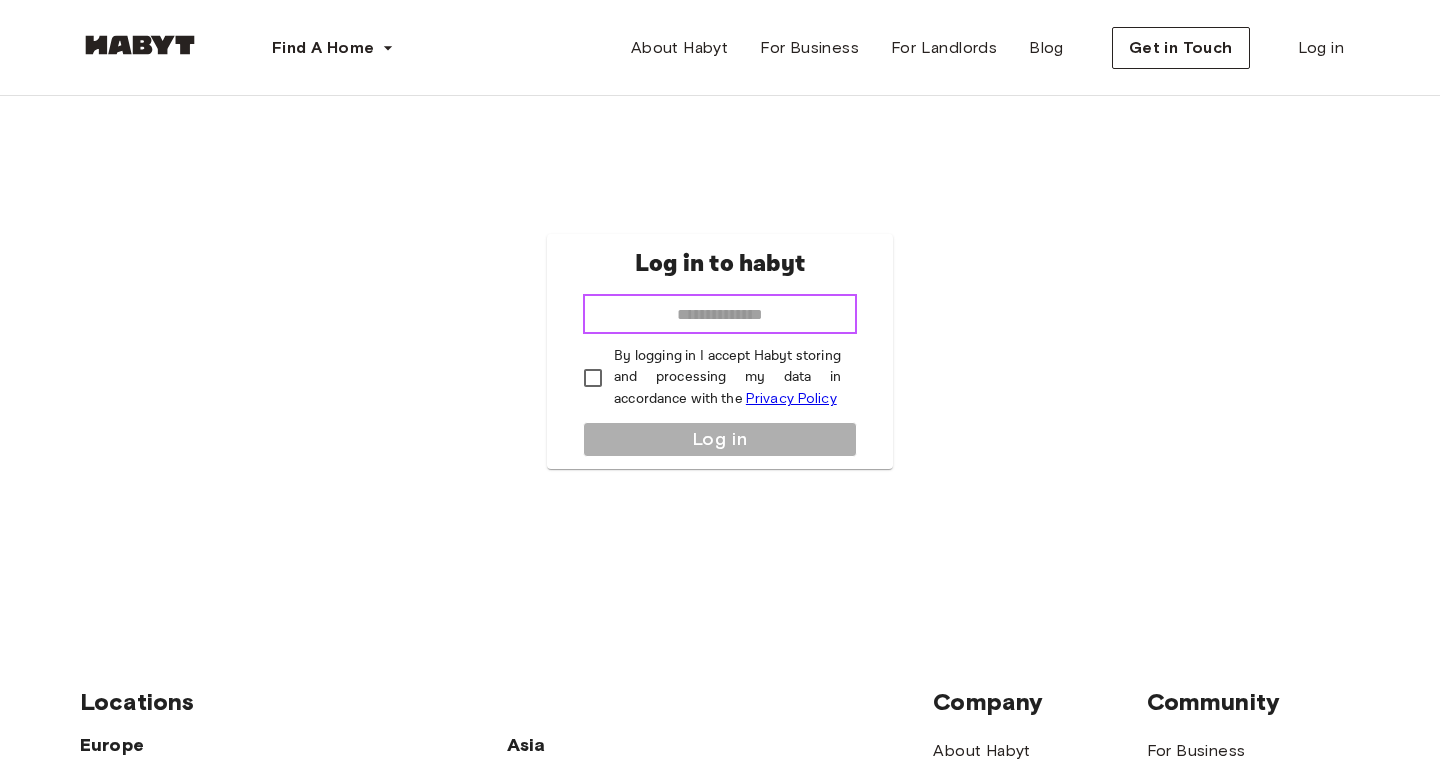 click at bounding box center (720, 314) 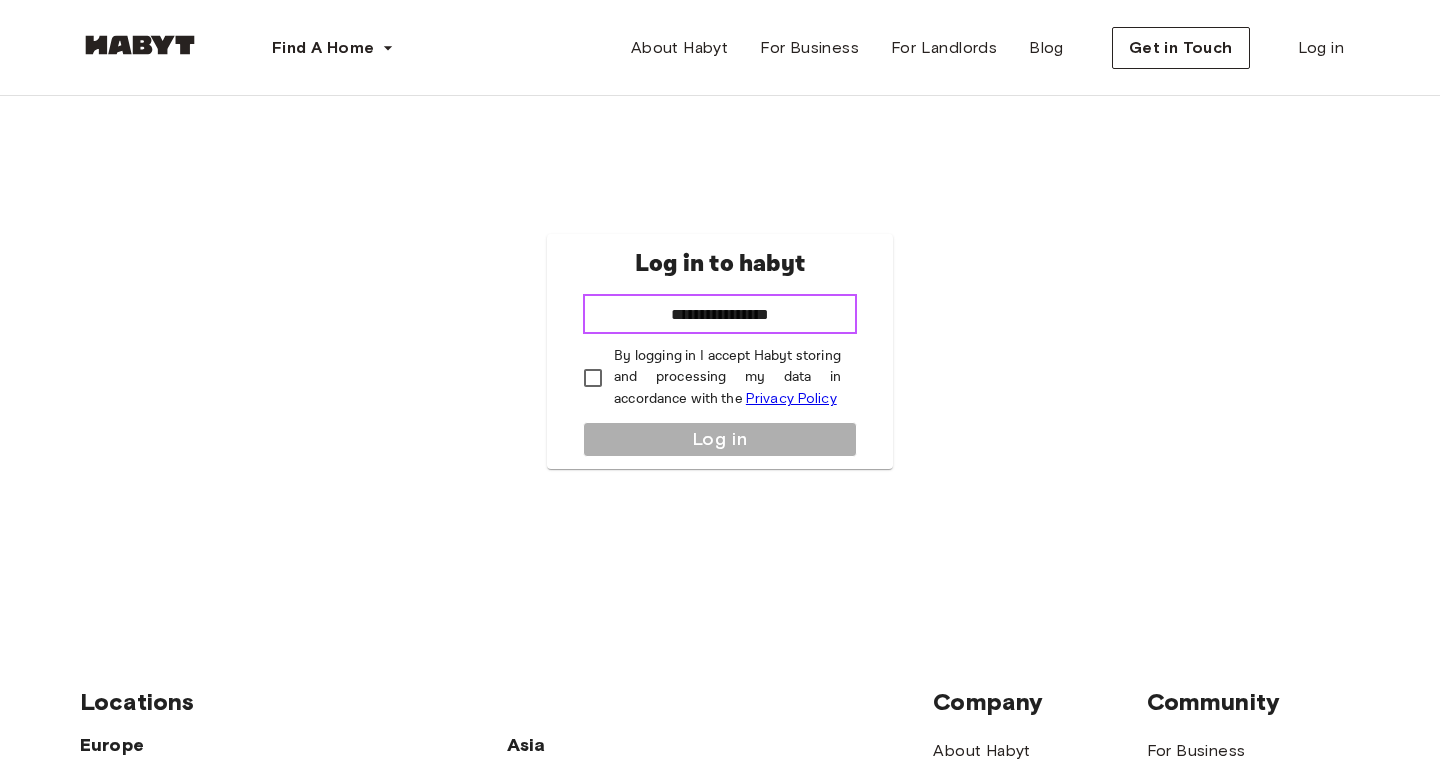 type on "**********" 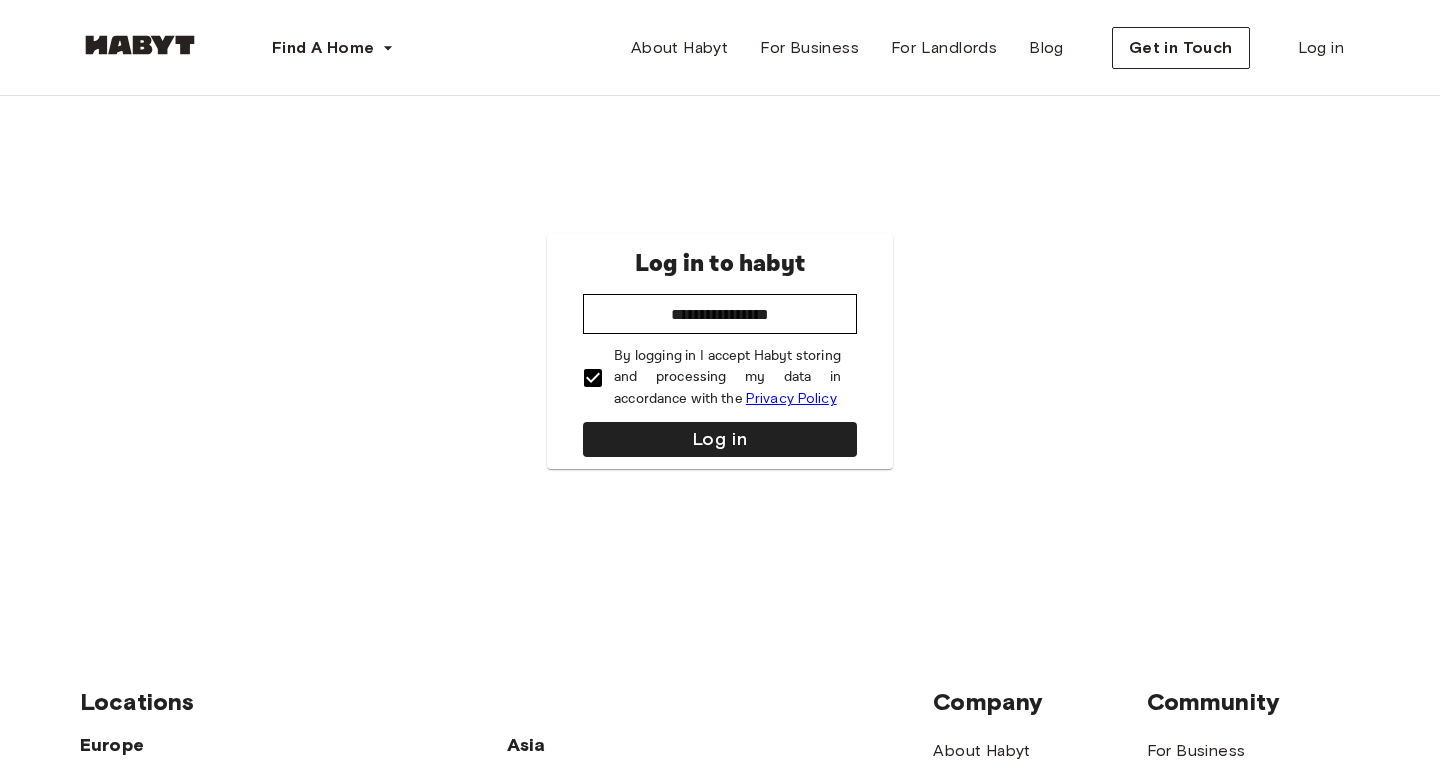 click on "By logging in I accept Habyt storing and processing my data in accordance with the   Privacy Policy" at bounding box center [727, 378] 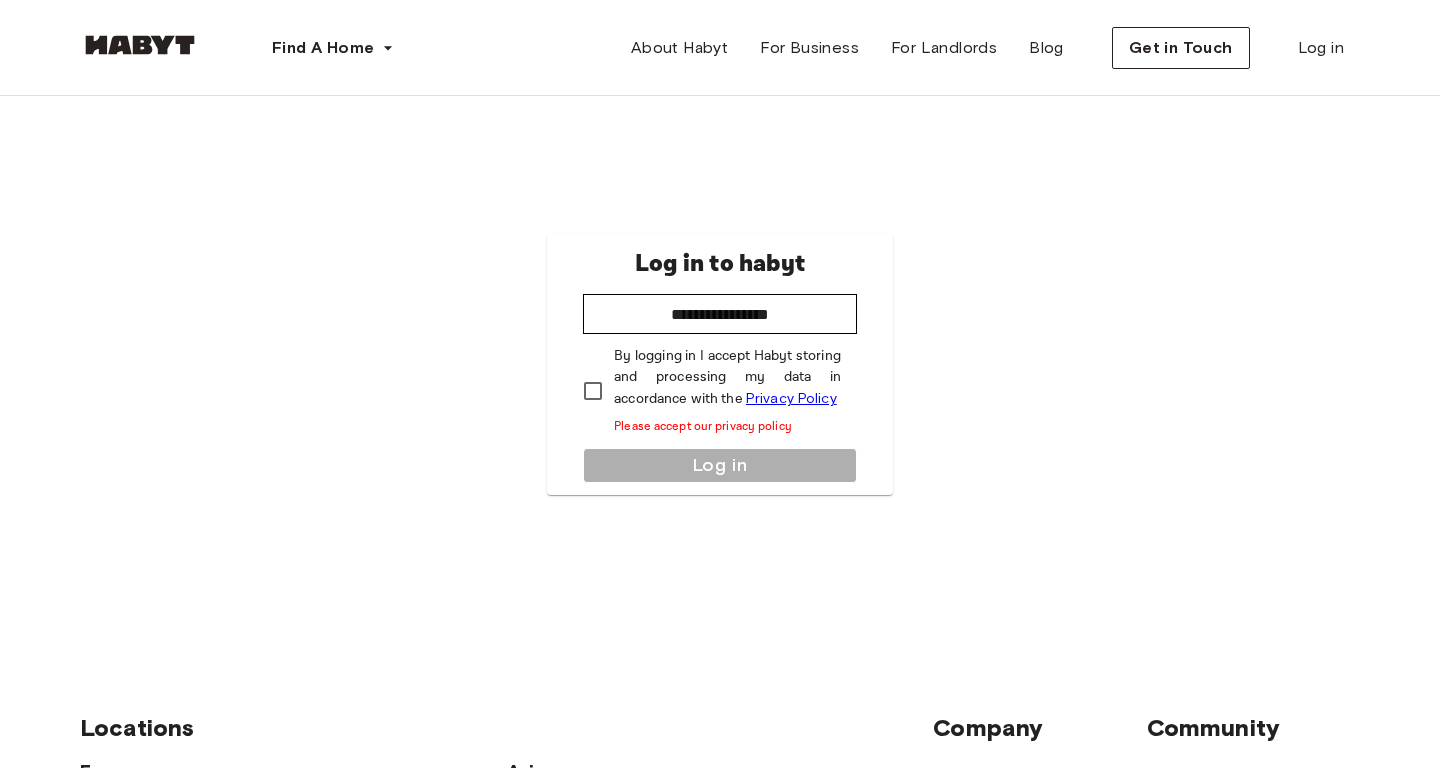 click on "By logging in I accept Habyt storing and processing my data in accordance with the   Privacy Policy Please accept our privacy policy" at bounding box center [727, 391] 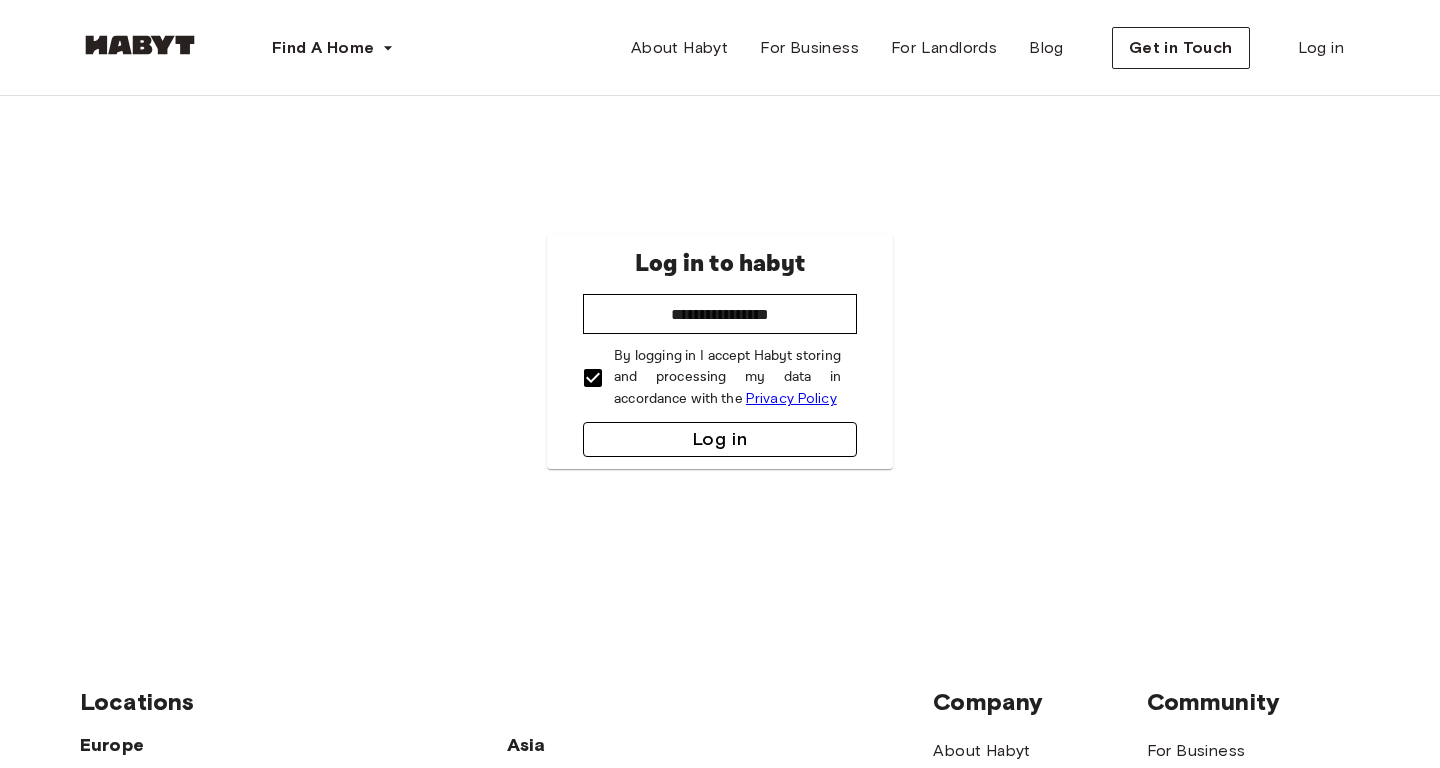 click on "Log in" at bounding box center [720, 439] 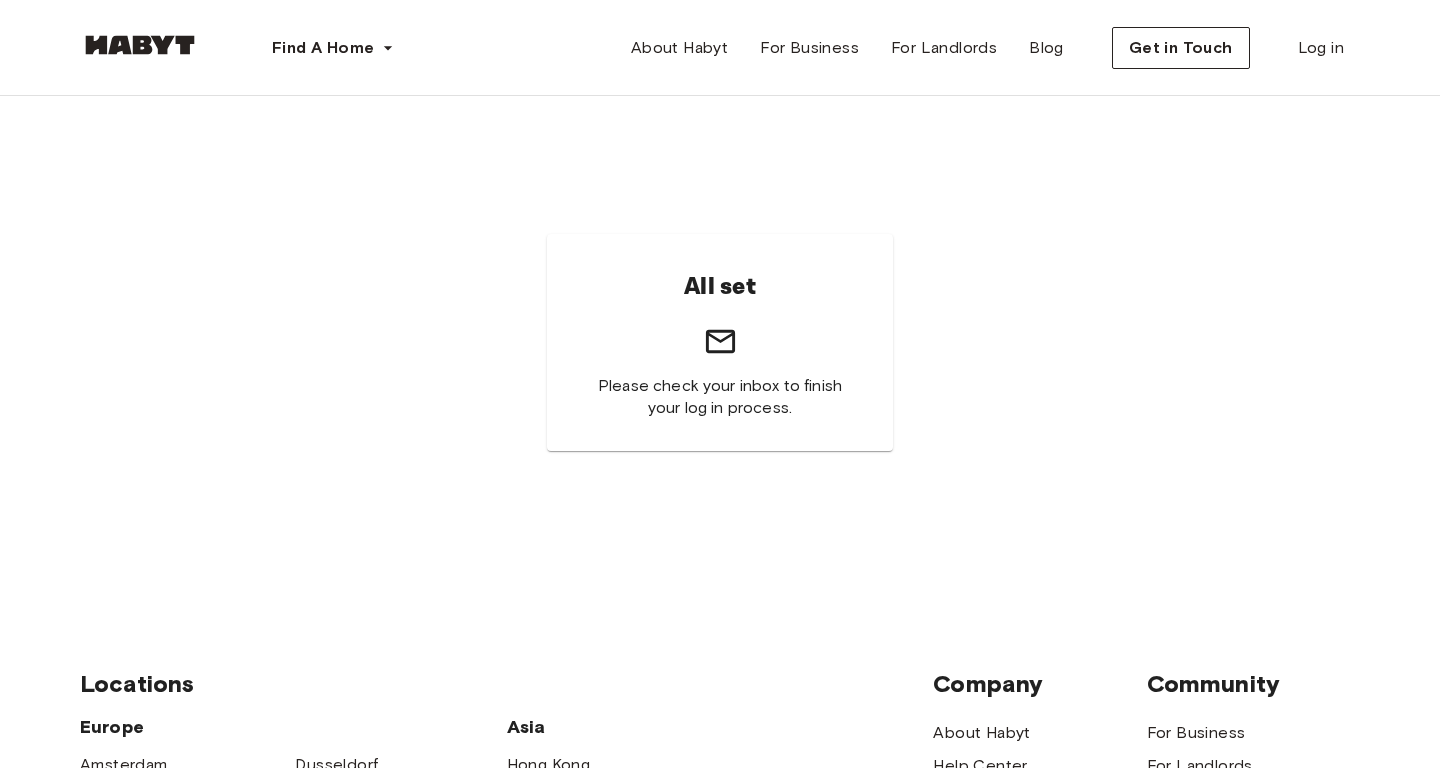 scroll, scrollTop: 0, scrollLeft: 0, axis: both 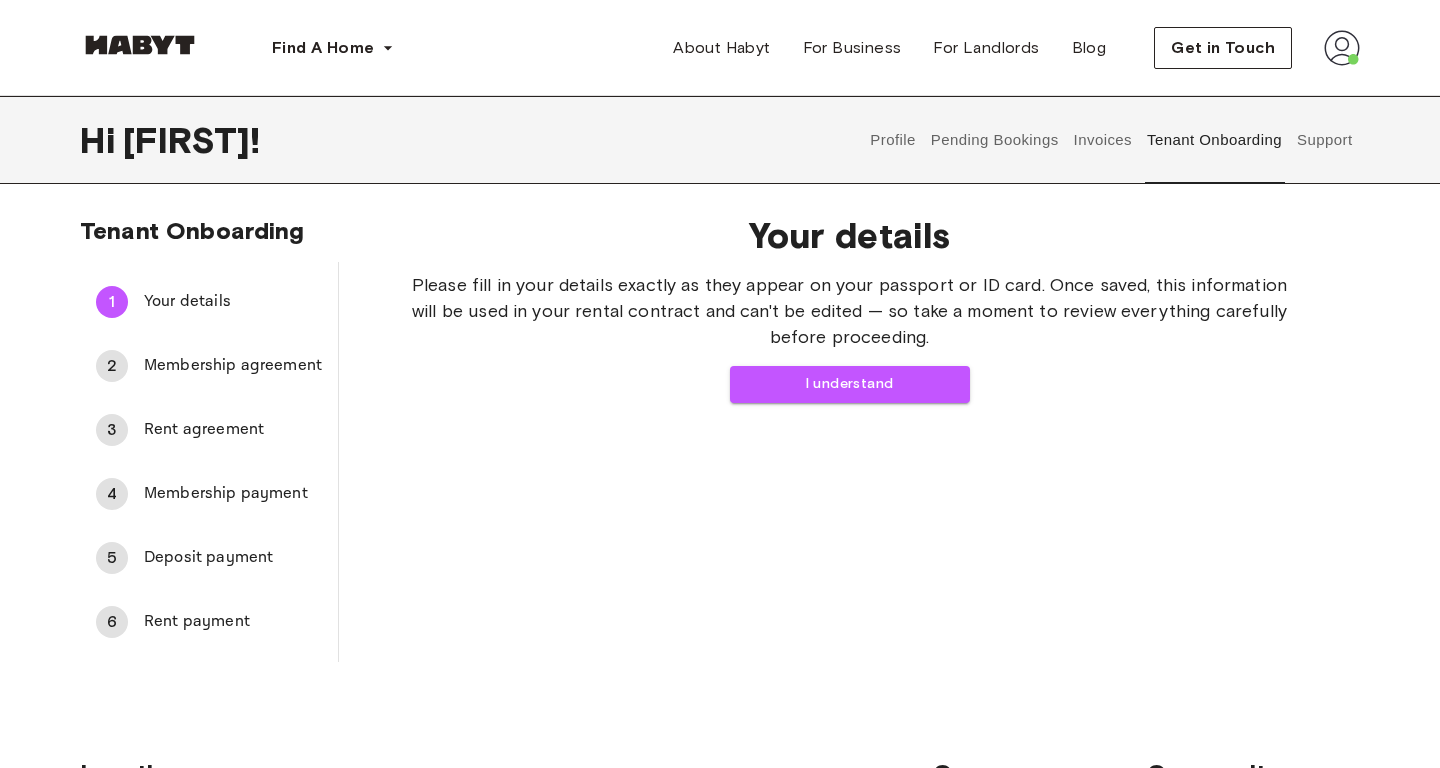 click on "Your details Please fill in your details exactly as they appear on your passport or ID card. Once saved, this information will be used in your rental contract and can't be edited — so take a moment to review everything carefully before proceeding. I understand" at bounding box center [849, 308] 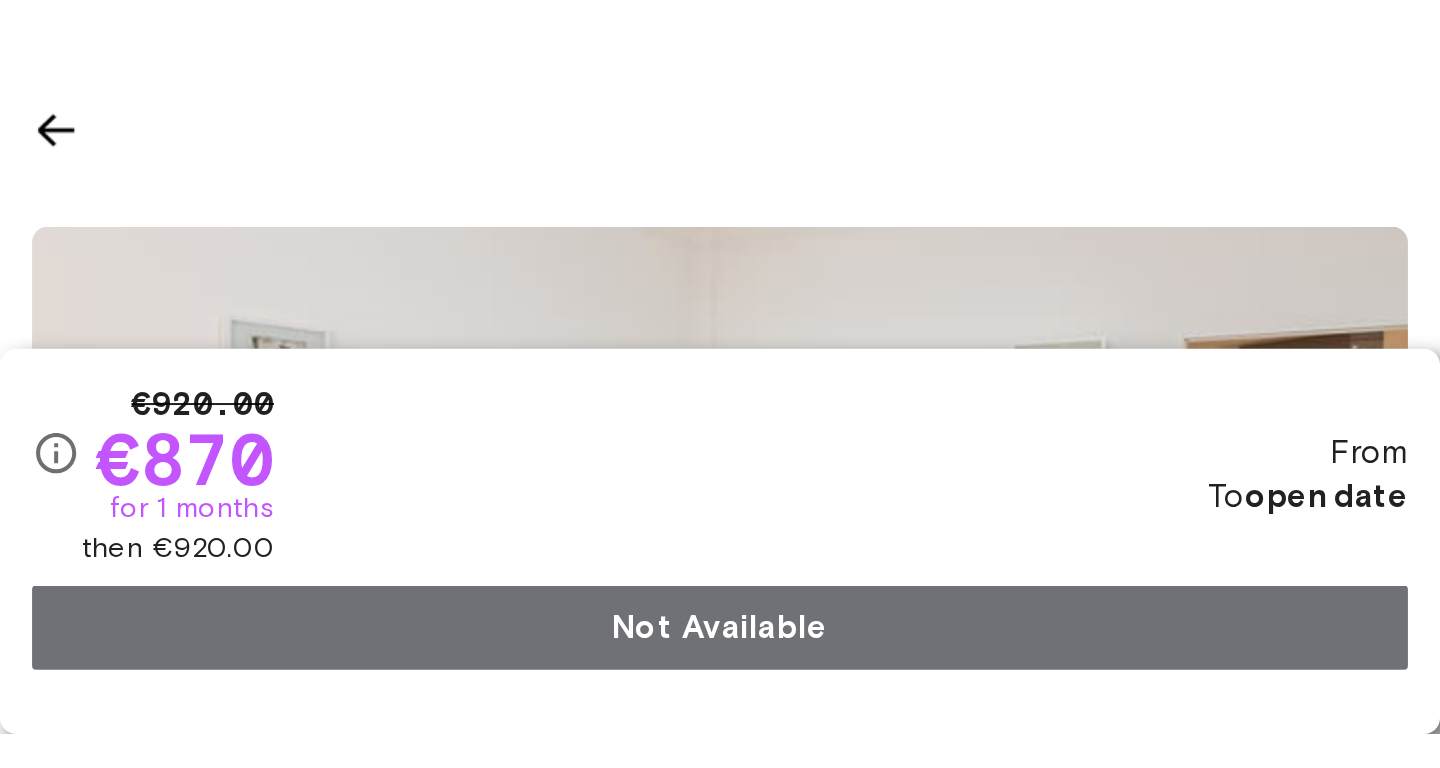 scroll, scrollTop: 0, scrollLeft: 0, axis: both 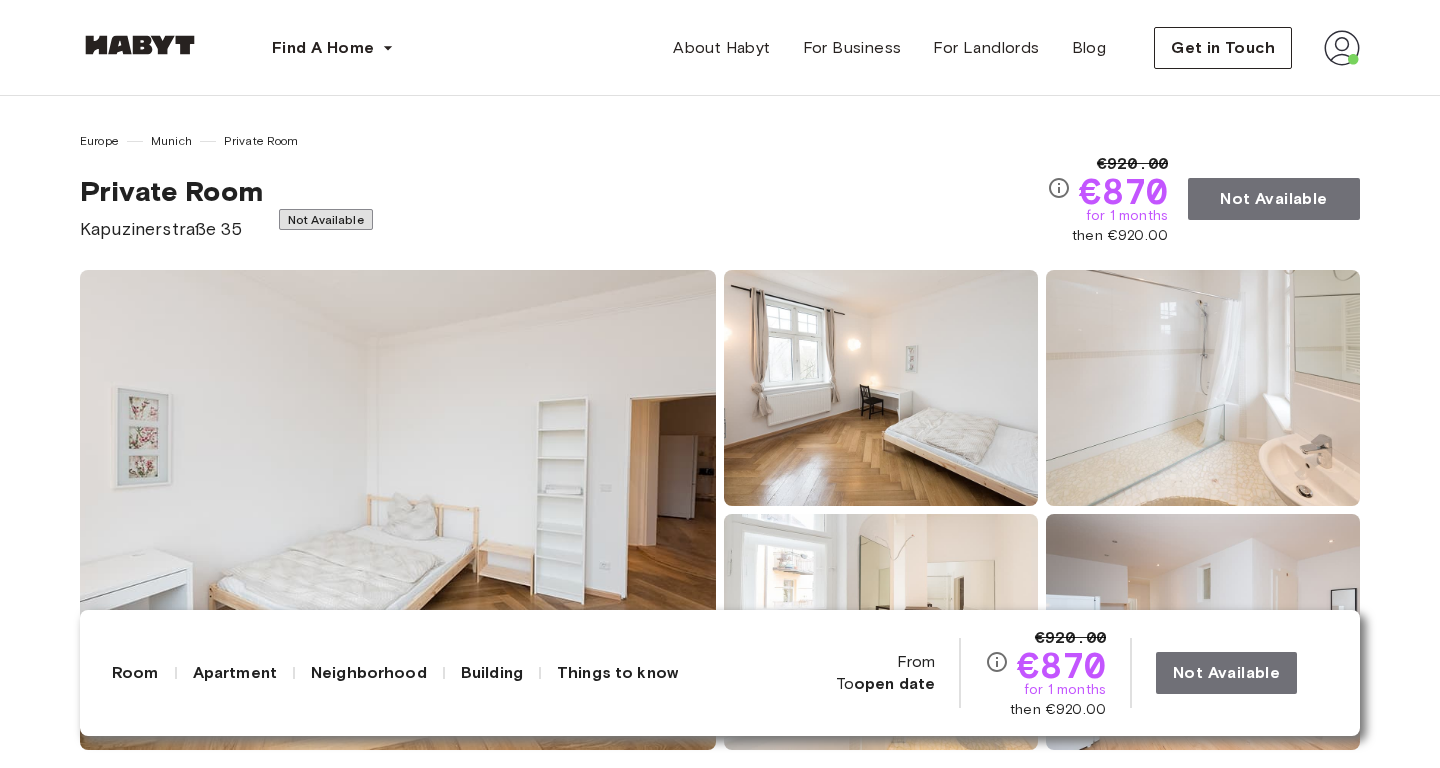 click at bounding box center [140, 48] 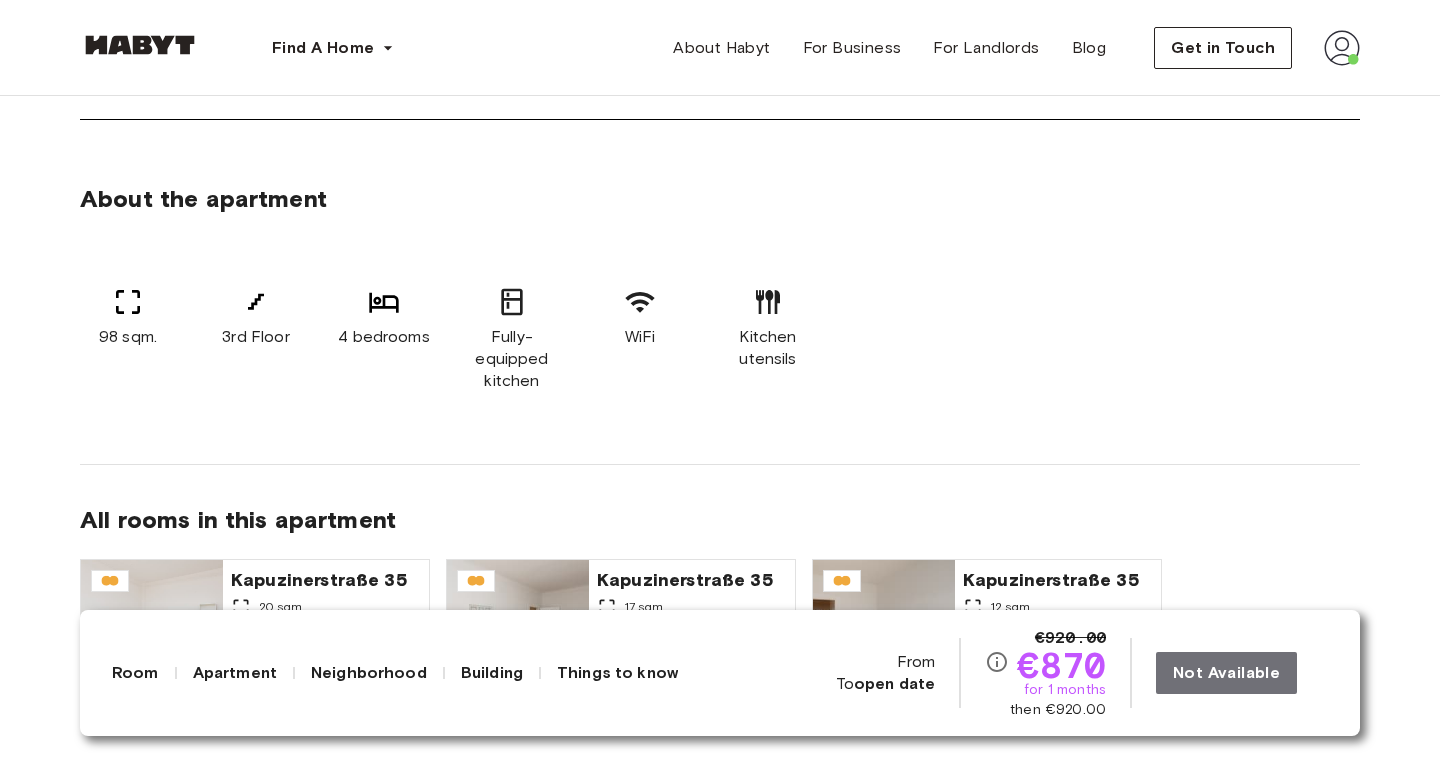 scroll, scrollTop: 1570, scrollLeft: 0, axis: vertical 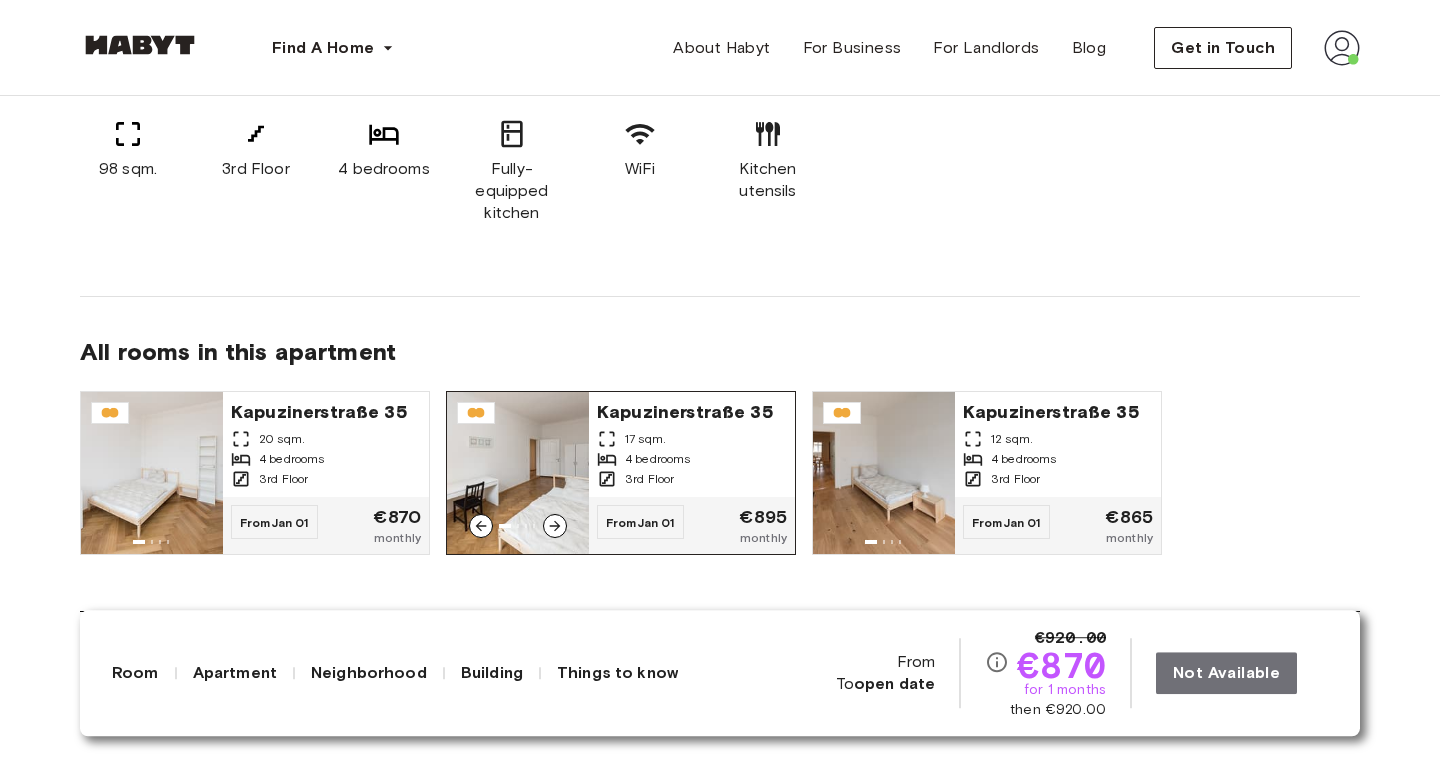 click 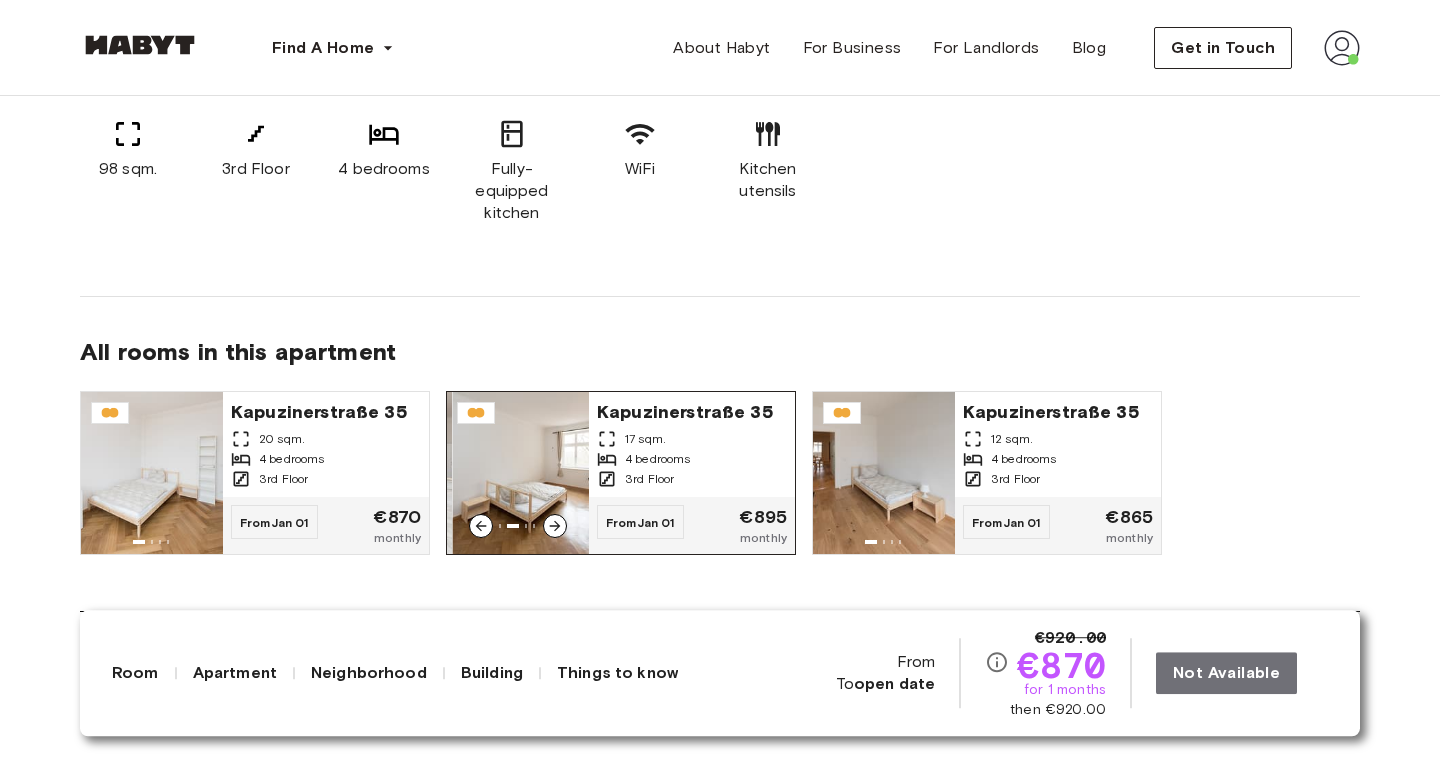 click 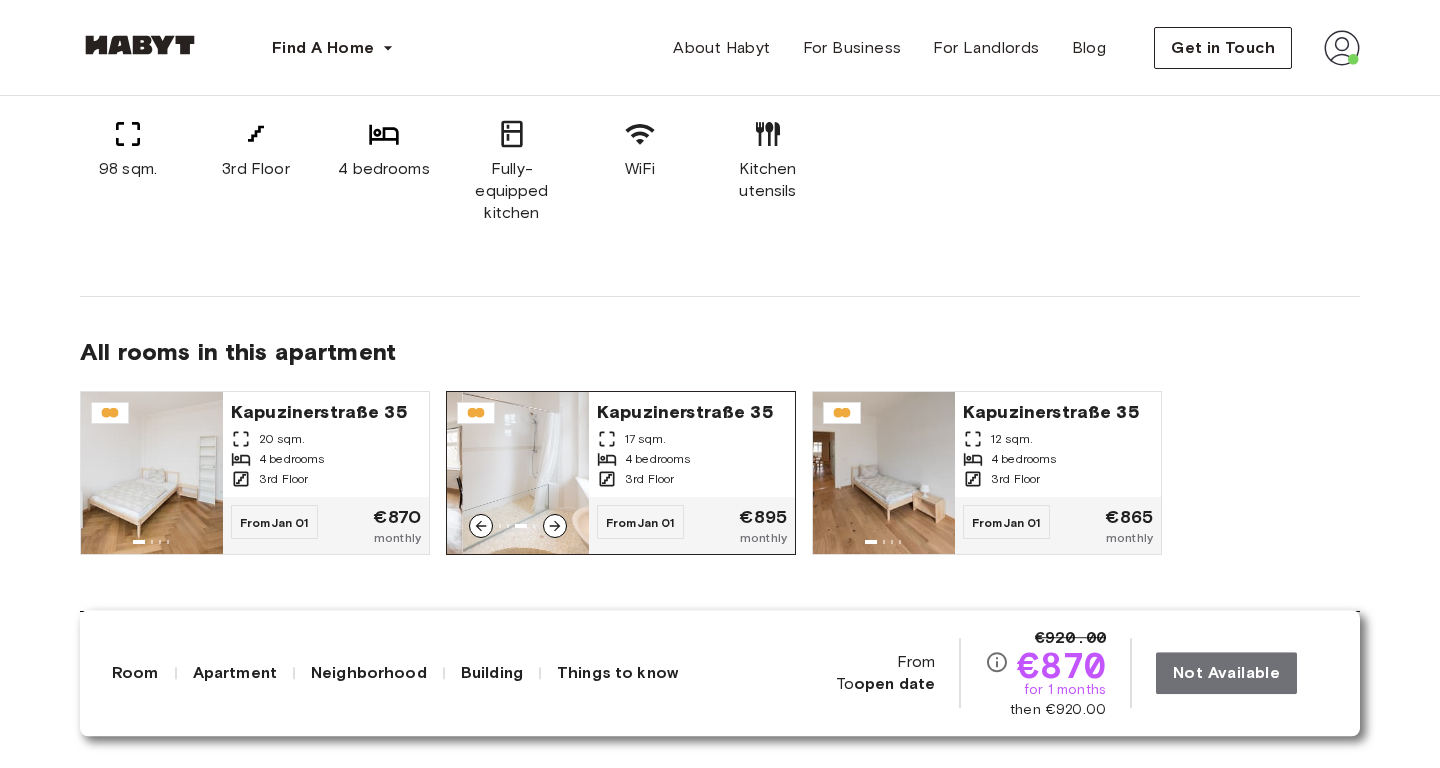 click 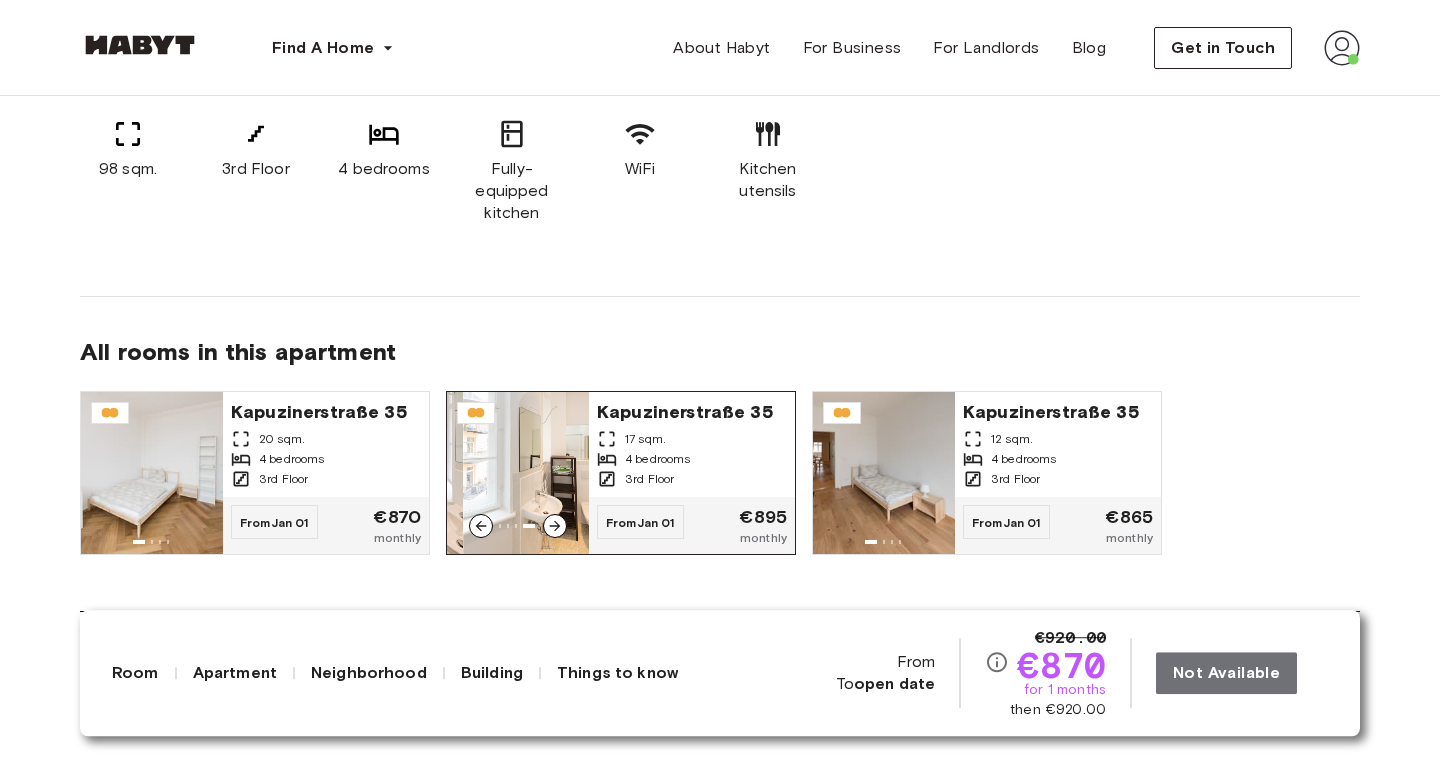 click 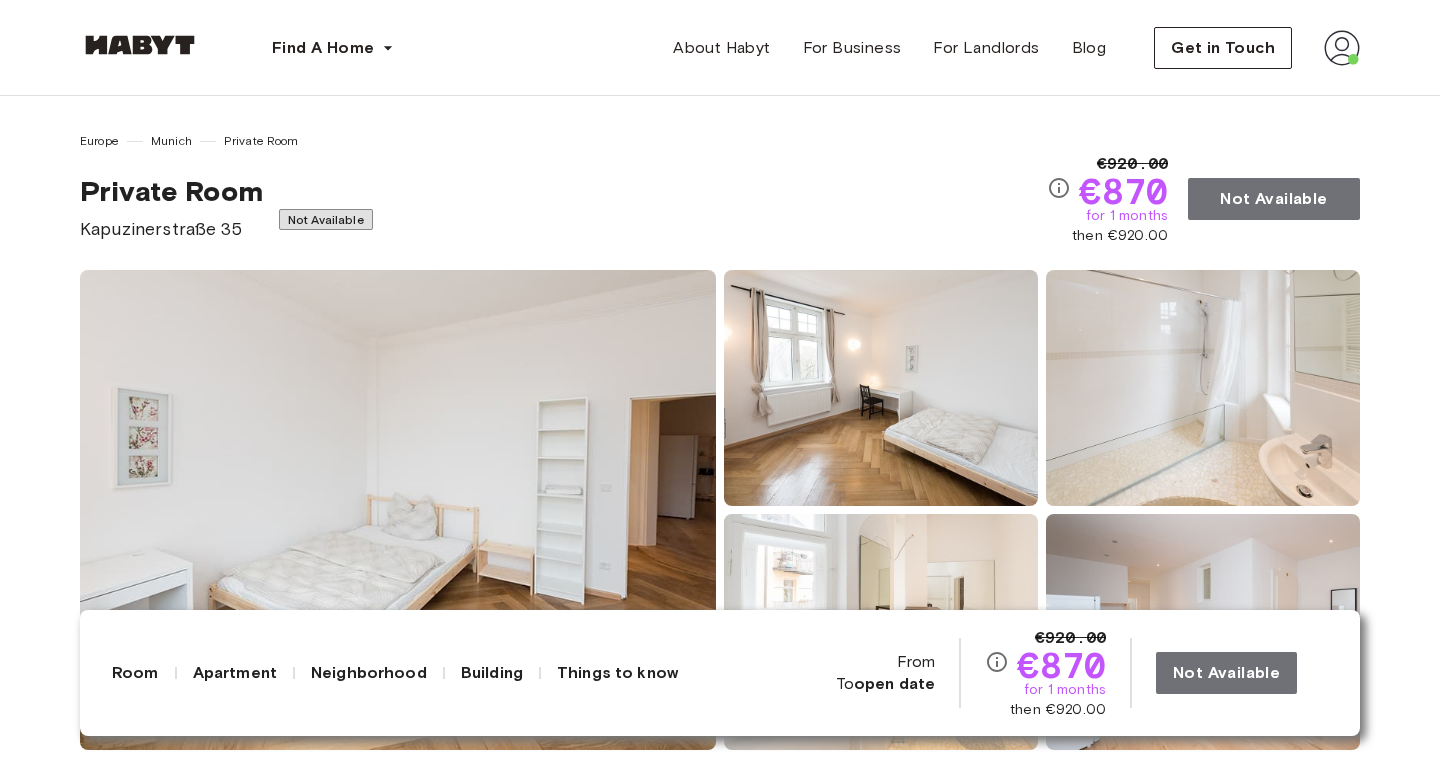 scroll, scrollTop: 2, scrollLeft: 0, axis: vertical 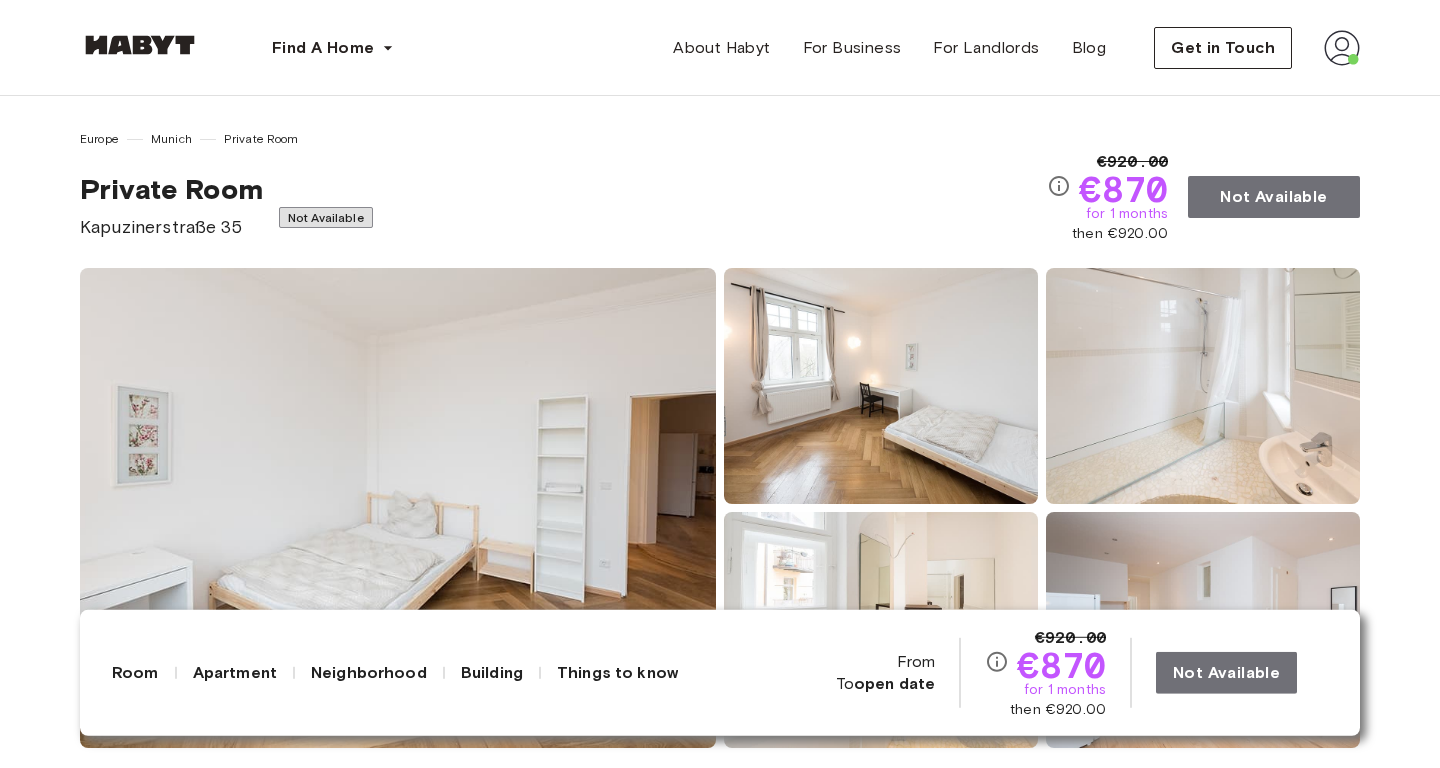 click on "Not Available" at bounding box center (326, 217) 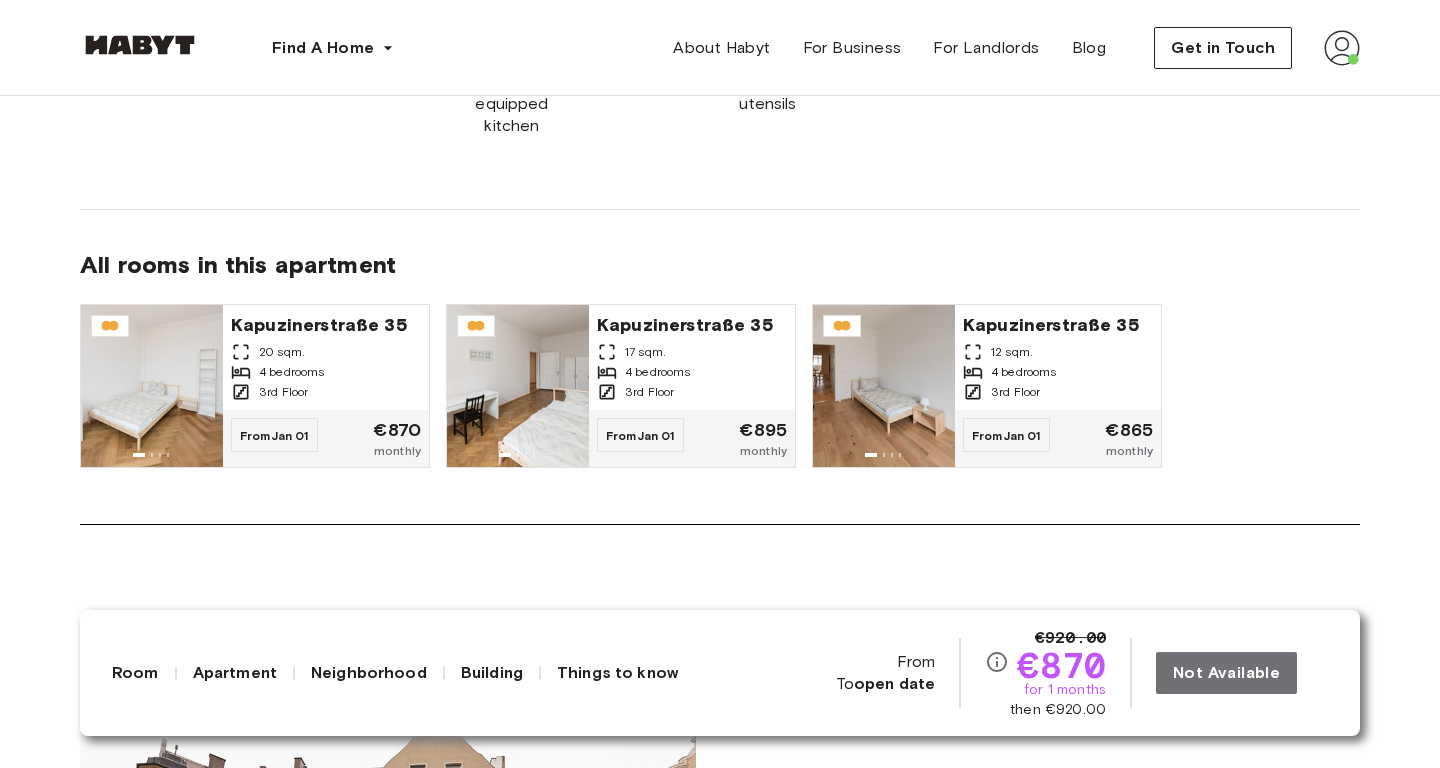 scroll, scrollTop: 1398, scrollLeft: 0, axis: vertical 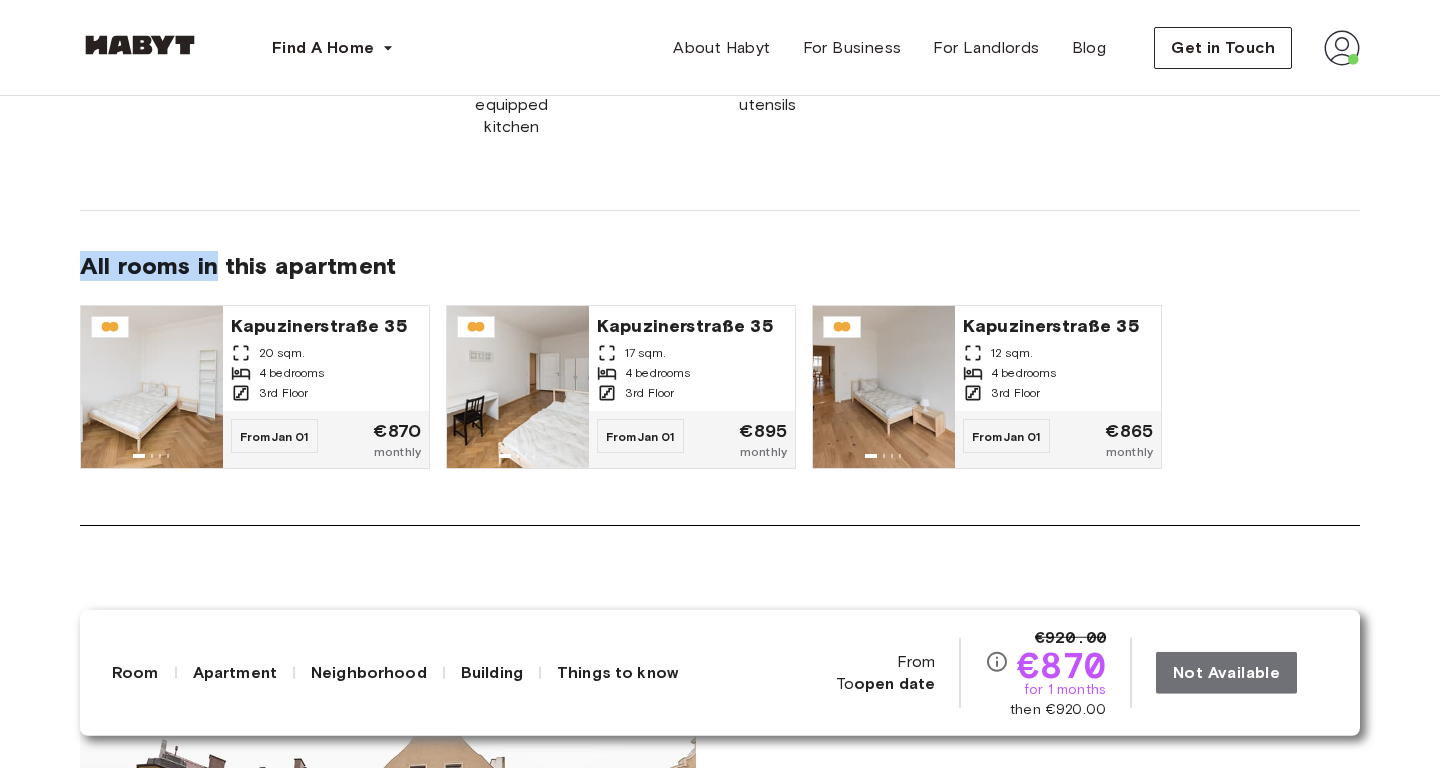drag, startPoint x: 204, startPoint y: 220, endPoint x: 227, endPoint y: 239, distance: 29.832869 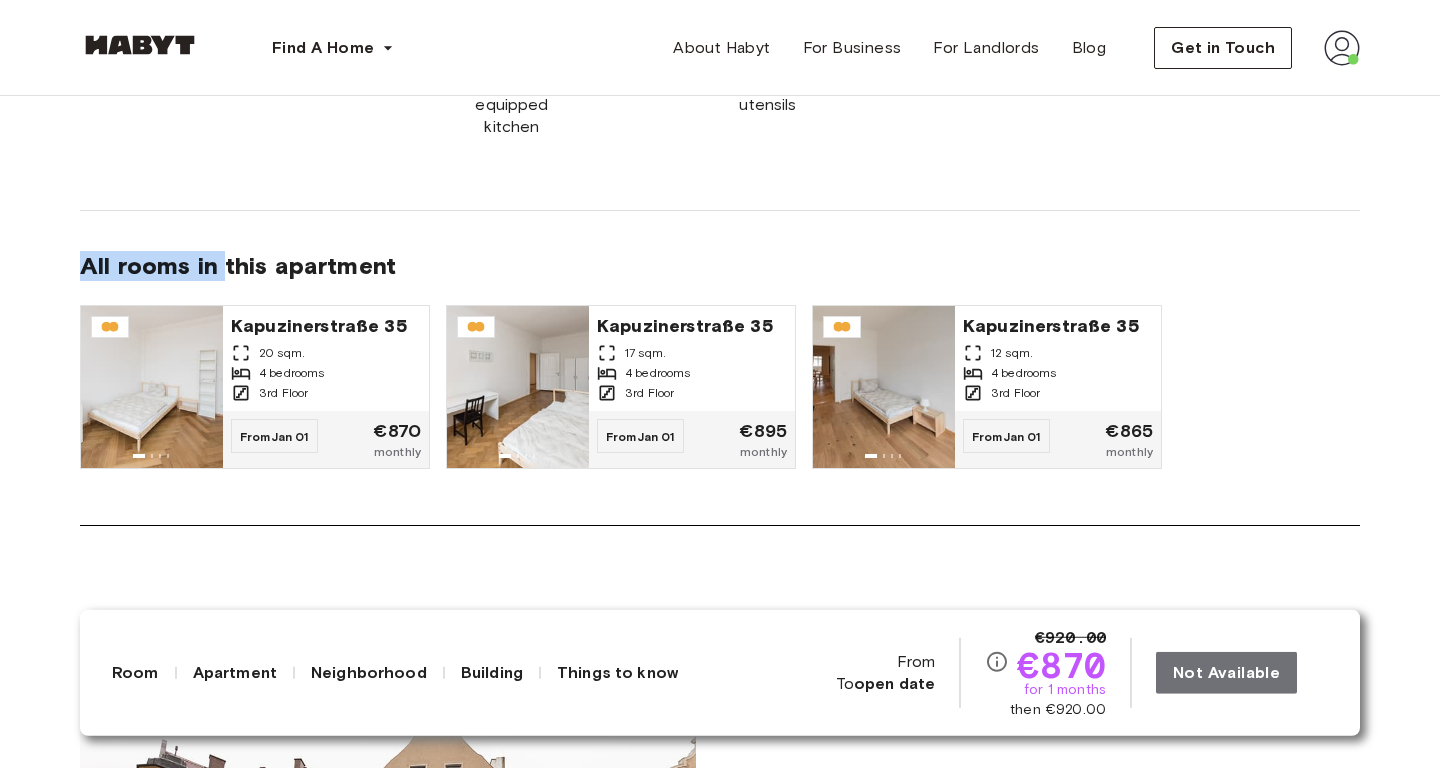 click on "All rooms in this apartment" at bounding box center [720, 270] 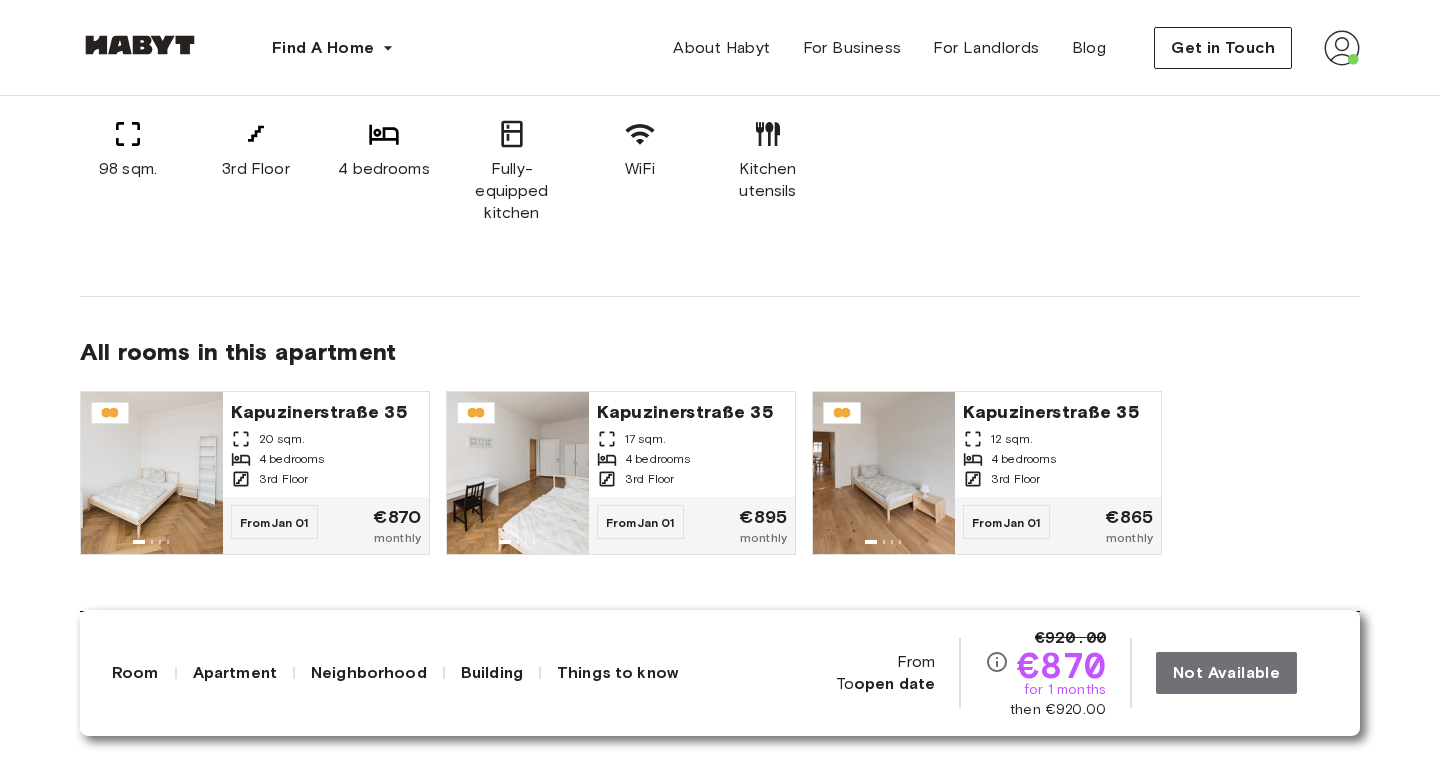 scroll, scrollTop: 1318, scrollLeft: 0, axis: vertical 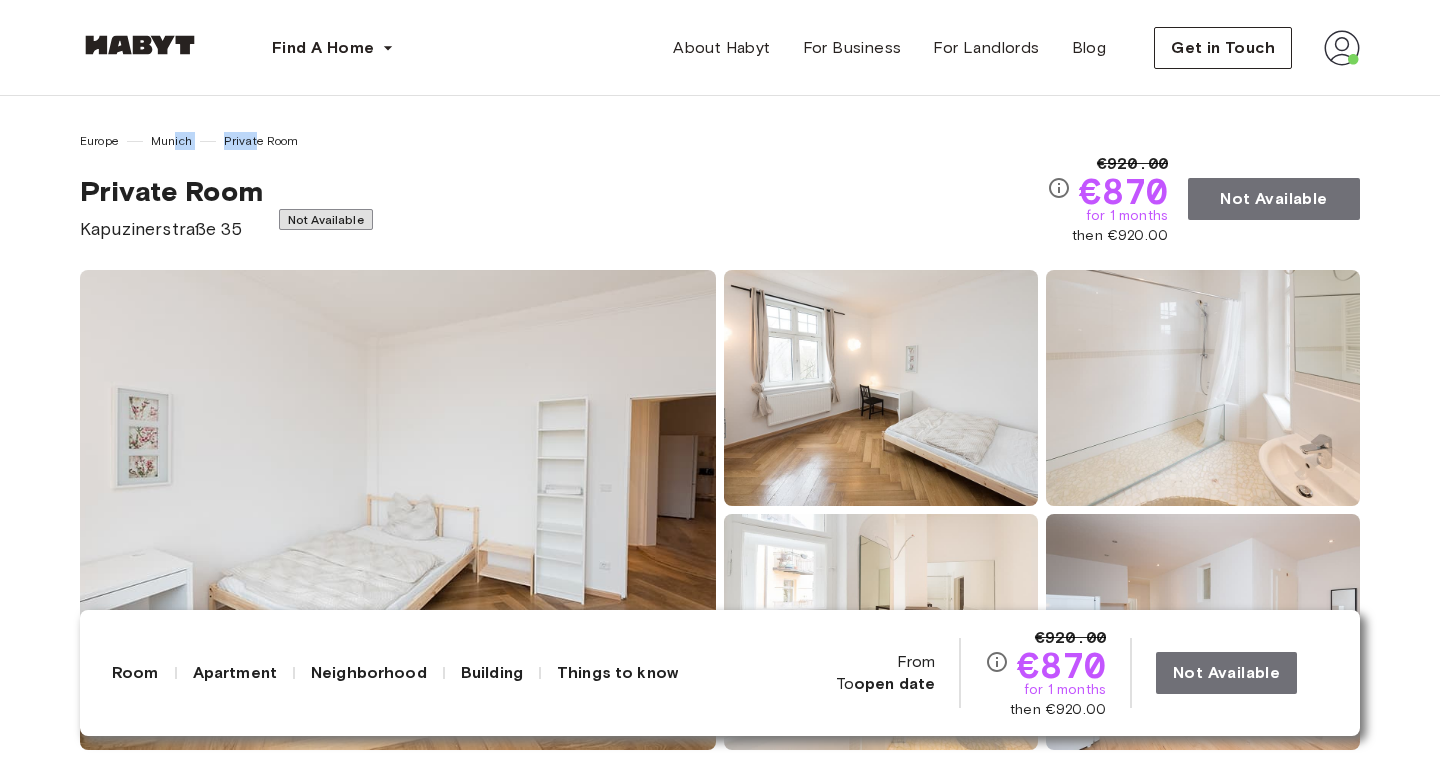 drag, startPoint x: 176, startPoint y: 143, endPoint x: 258, endPoint y: 137, distance: 82.219215 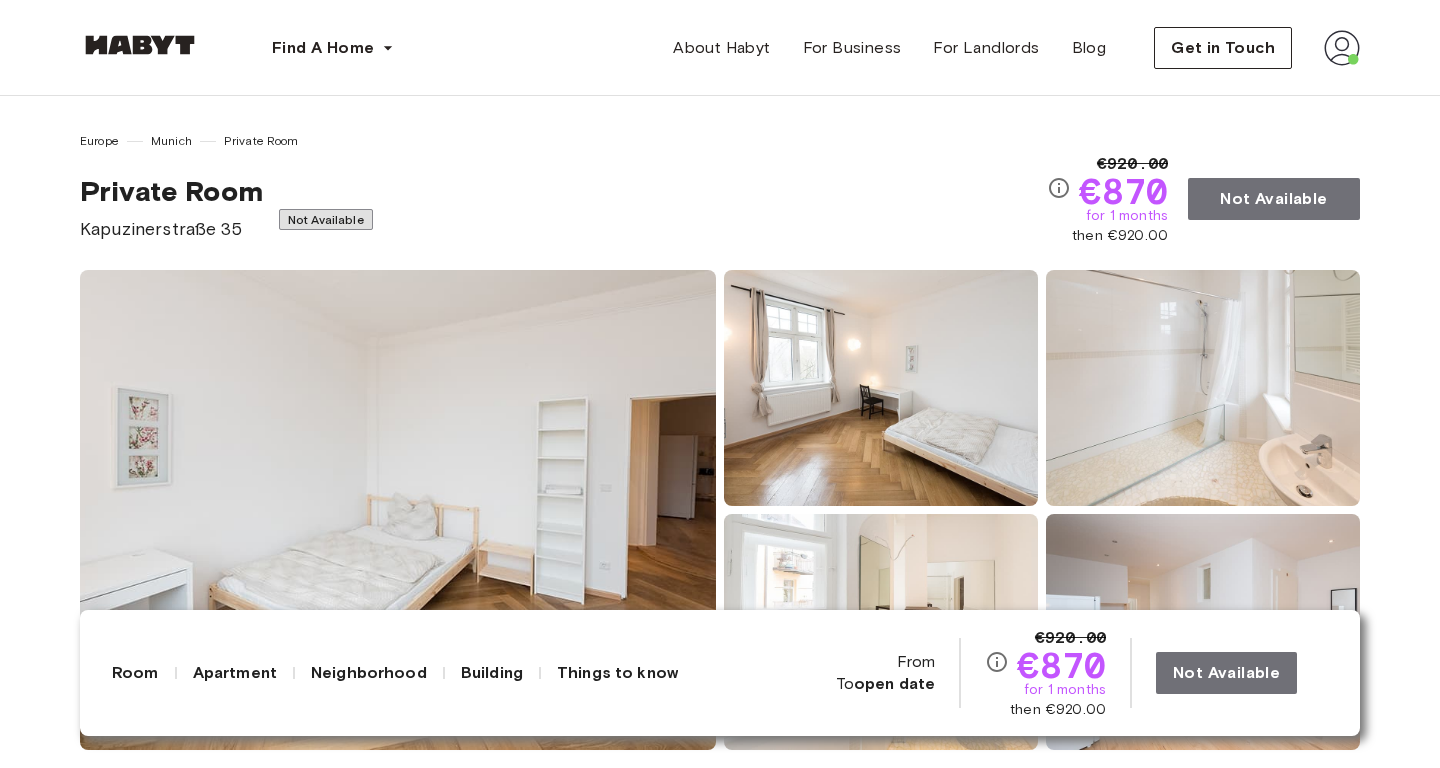 click on "Private Room [STREET] [NUMBER] Not Available" at bounding box center [563, 208] 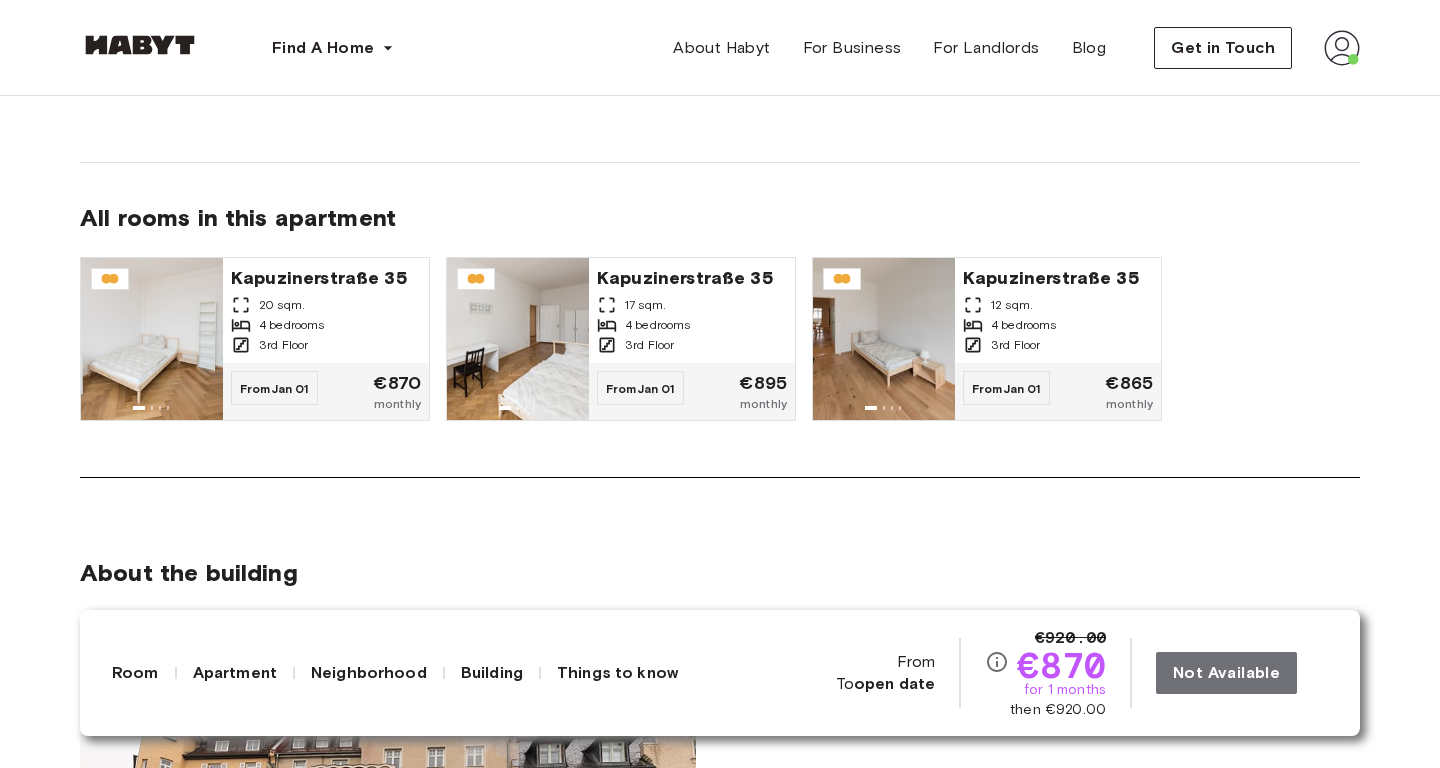 scroll, scrollTop: 1445, scrollLeft: 0, axis: vertical 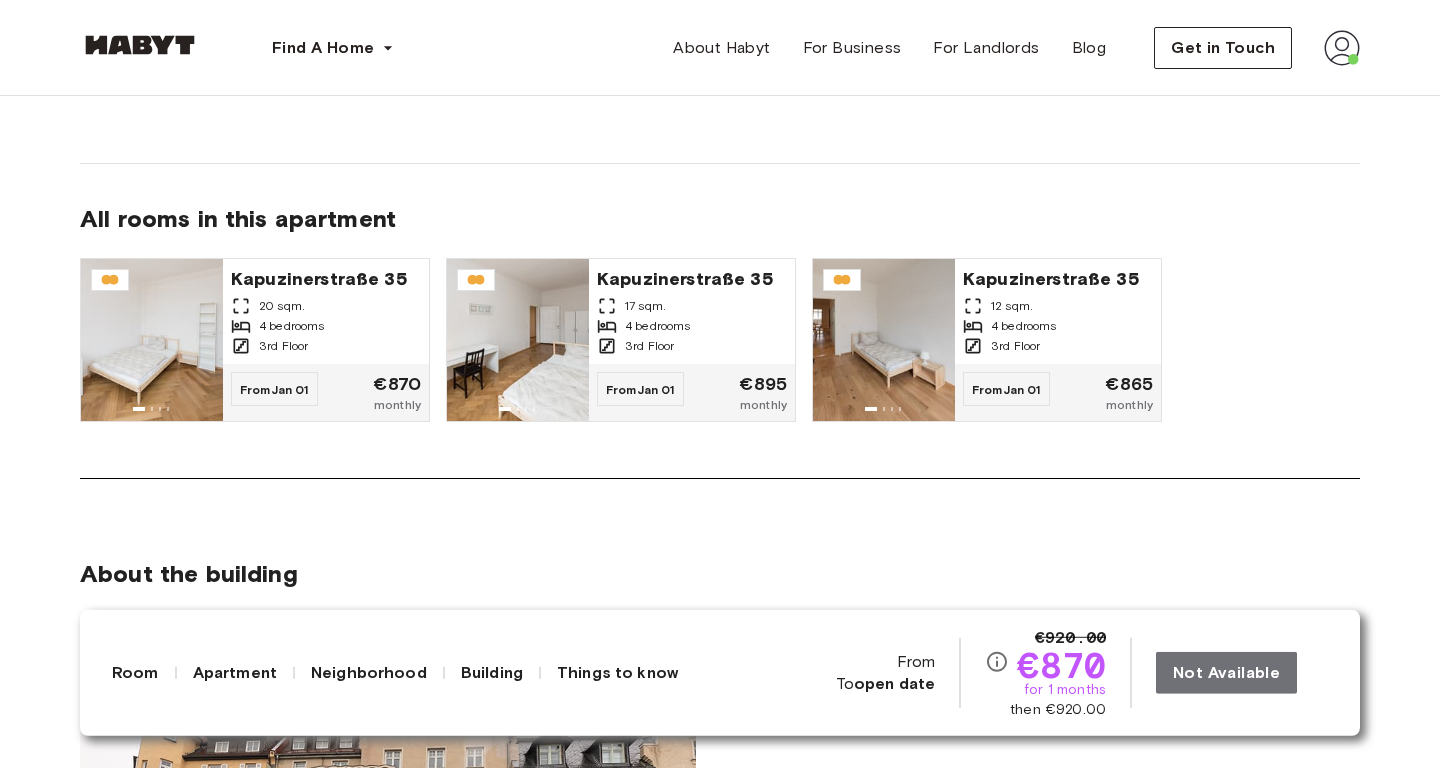click on "All rooms in this apartment" at bounding box center [720, 223] 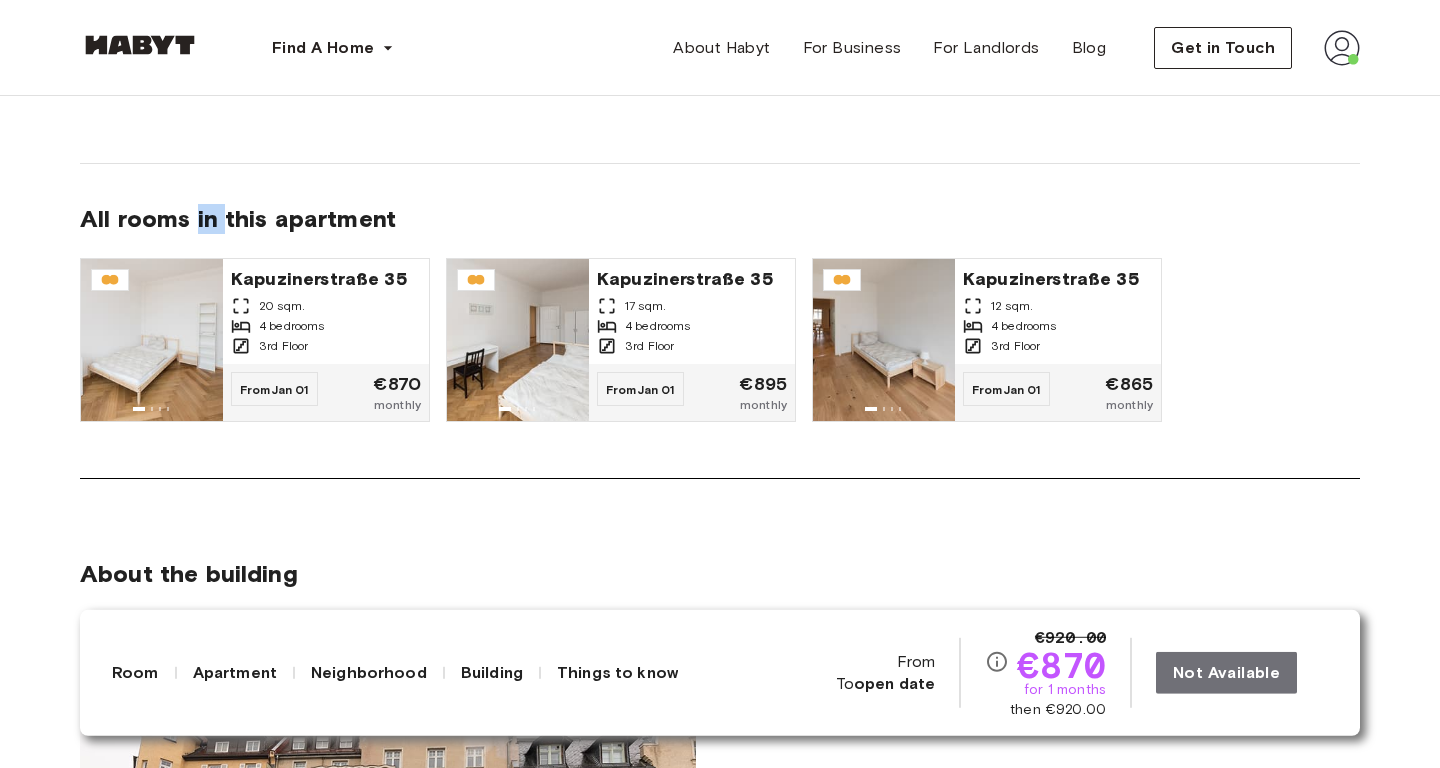 click on "All rooms in this apartment" at bounding box center [720, 223] 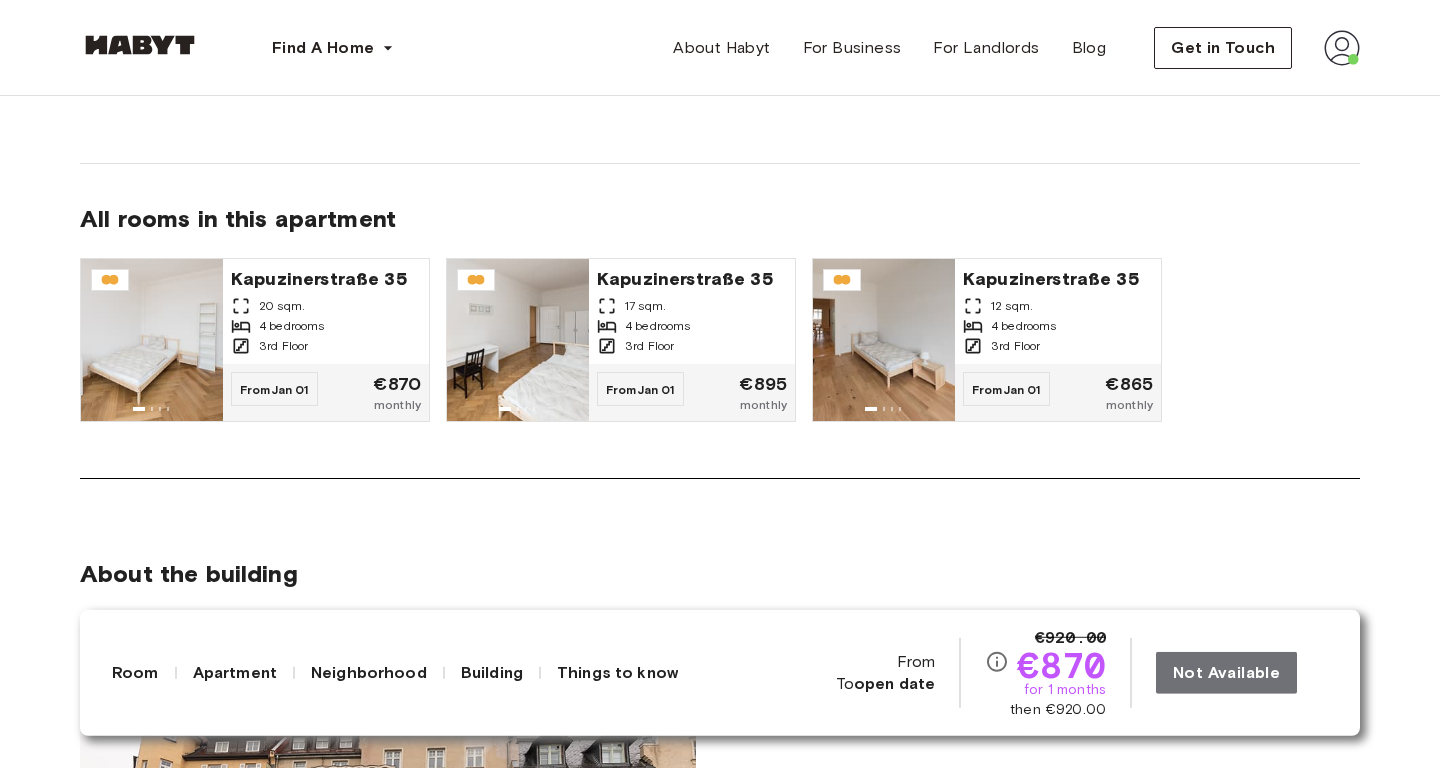 click on "All rooms in this apartment" at bounding box center [720, 223] 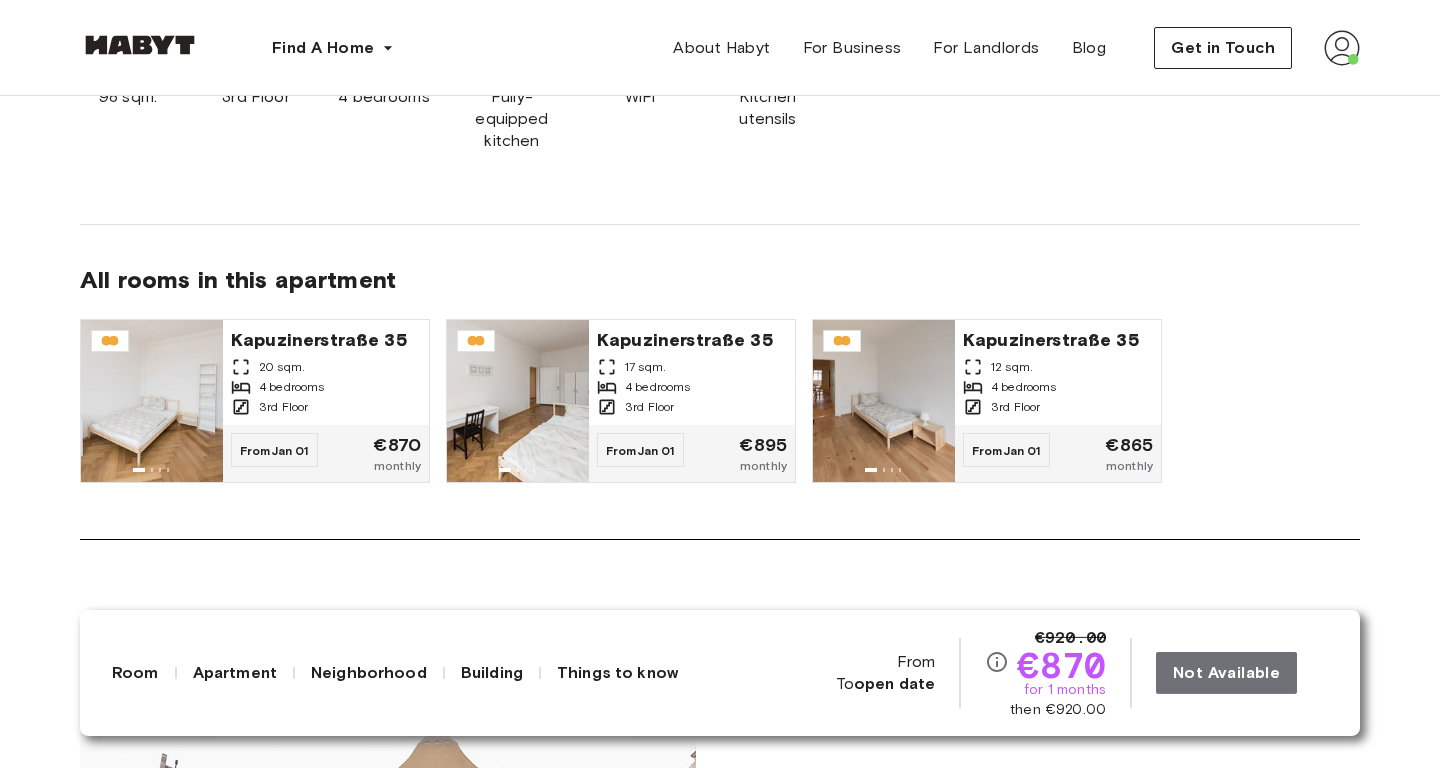 scroll, scrollTop: 1400, scrollLeft: 0, axis: vertical 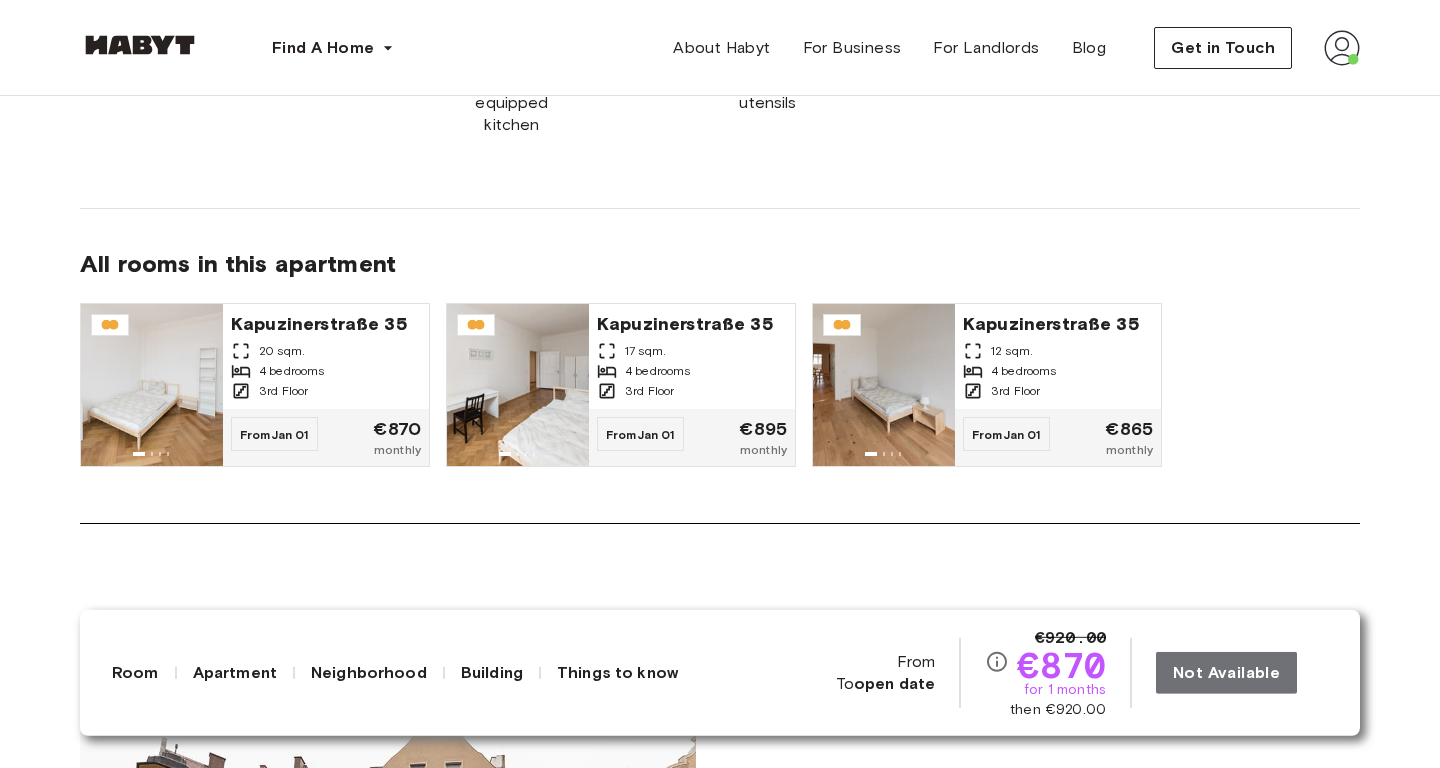 click on "About the apartment 98 sqm. 3rd Floor 4 bedrooms Fully-equipped kitchen WiFi Kitchen utensils All rooms in this apartment Kapuzinerstraße 35 20 sqm. 4 bedrooms 3rd Floor From  Jan 01 €870 monthly Kapuzinerstraße 35 17 sqm. 4 bedrooms 3rd Floor From  Jan 01 €895 monthly Kapuzinerstraße 35 12 sqm. 4 bedrooms 3rd Floor From  Jan 01 €865 monthly" at bounding box center (720, 213) 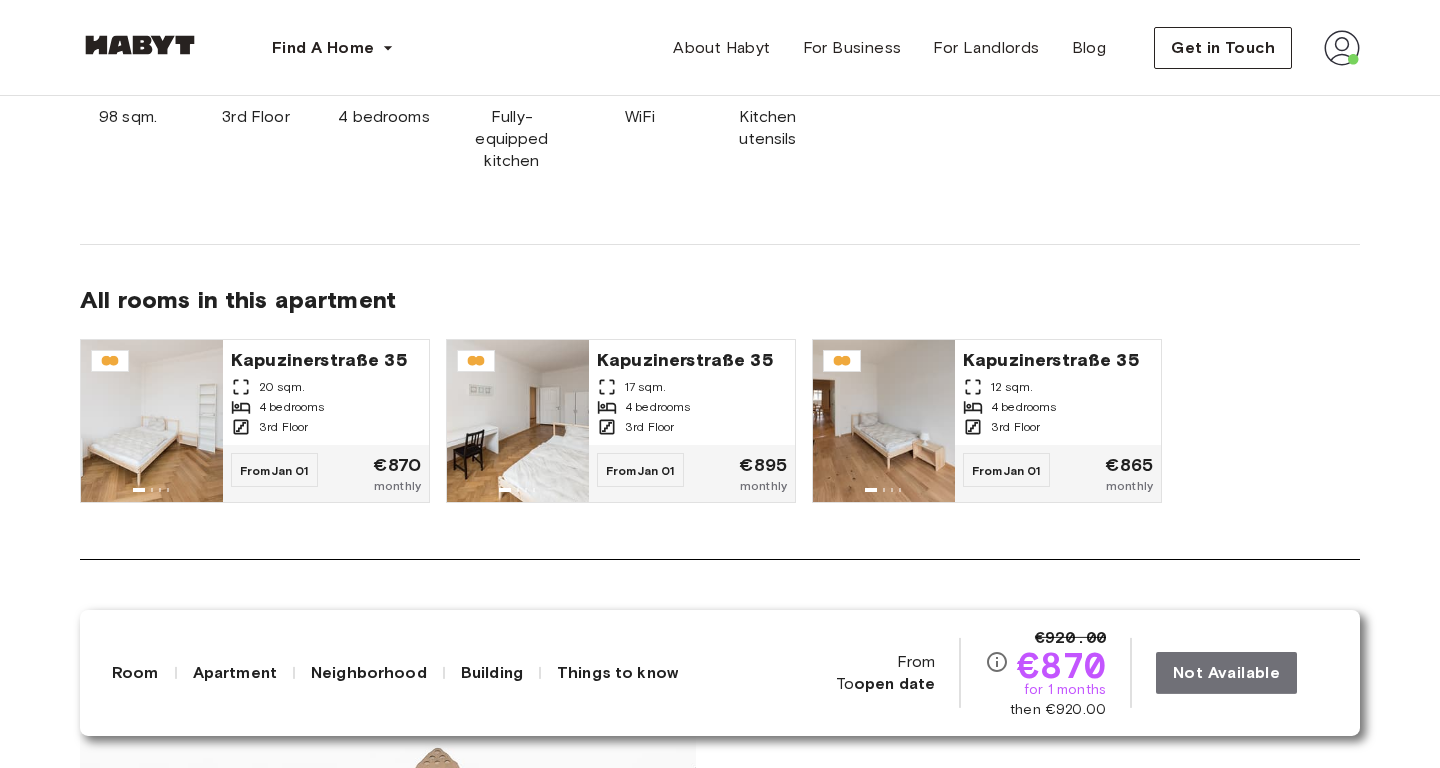 scroll, scrollTop: 1366, scrollLeft: 0, axis: vertical 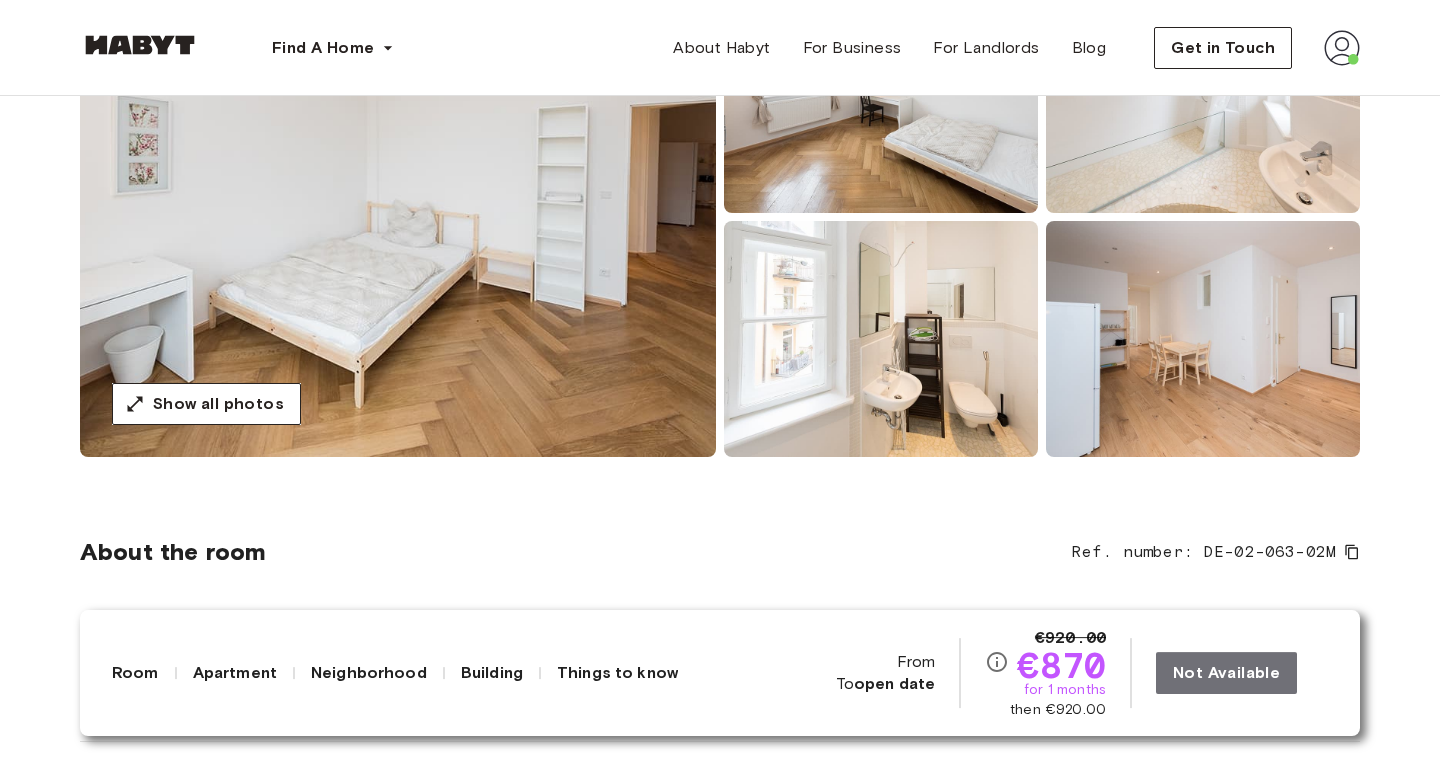 click at bounding box center [1342, 48] 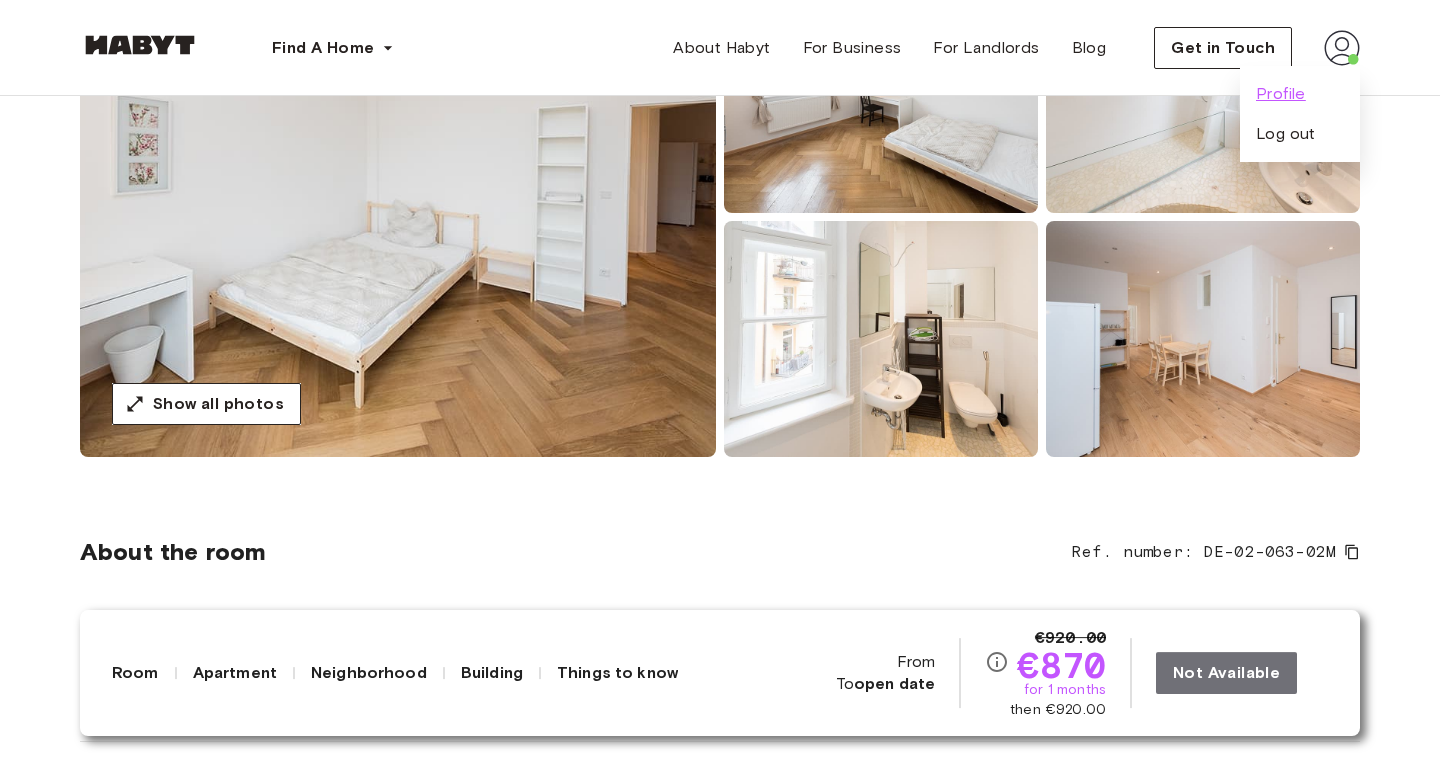 click on "Profile" at bounding box center [1281, 94] 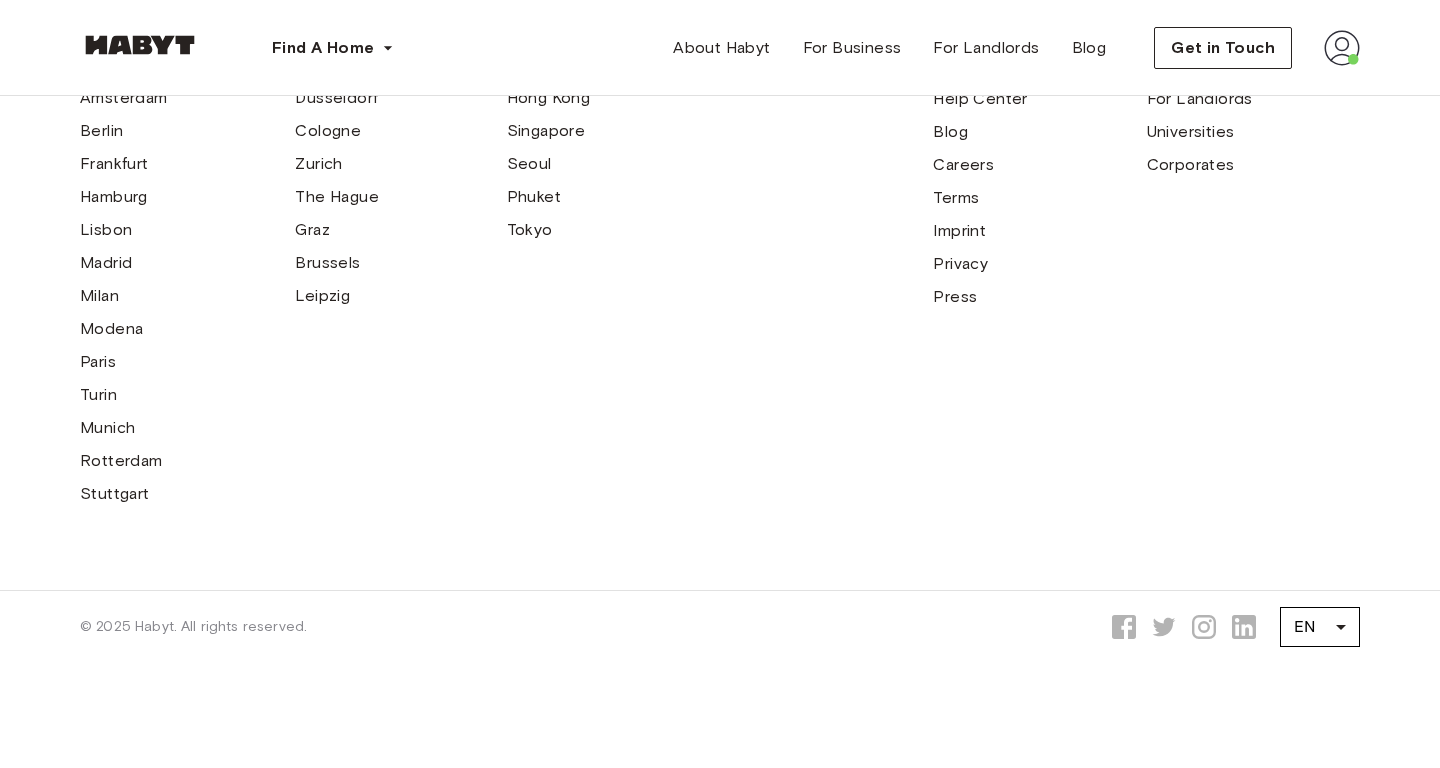 scroll, scrollTop: 0, scrollLeft: 0, axis: both 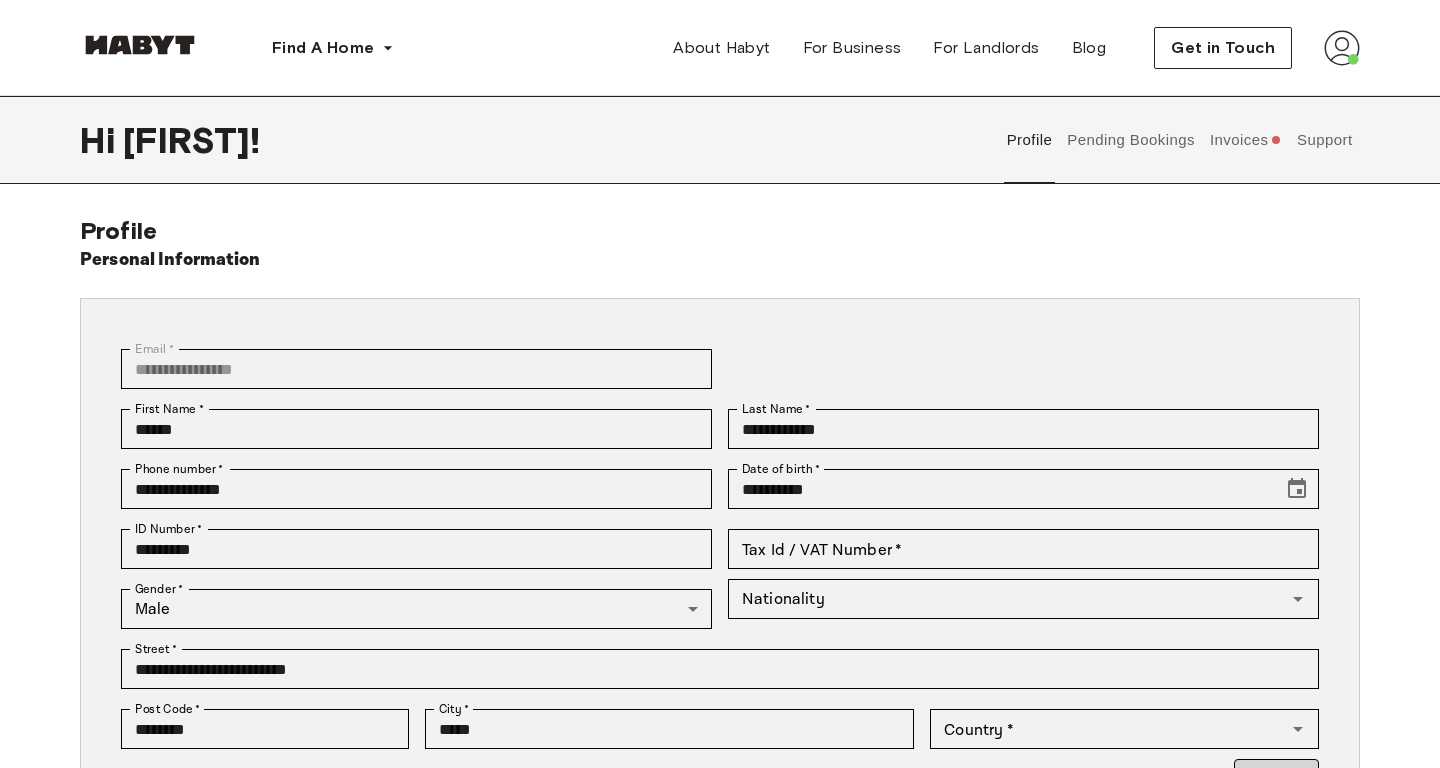 type on "*****" 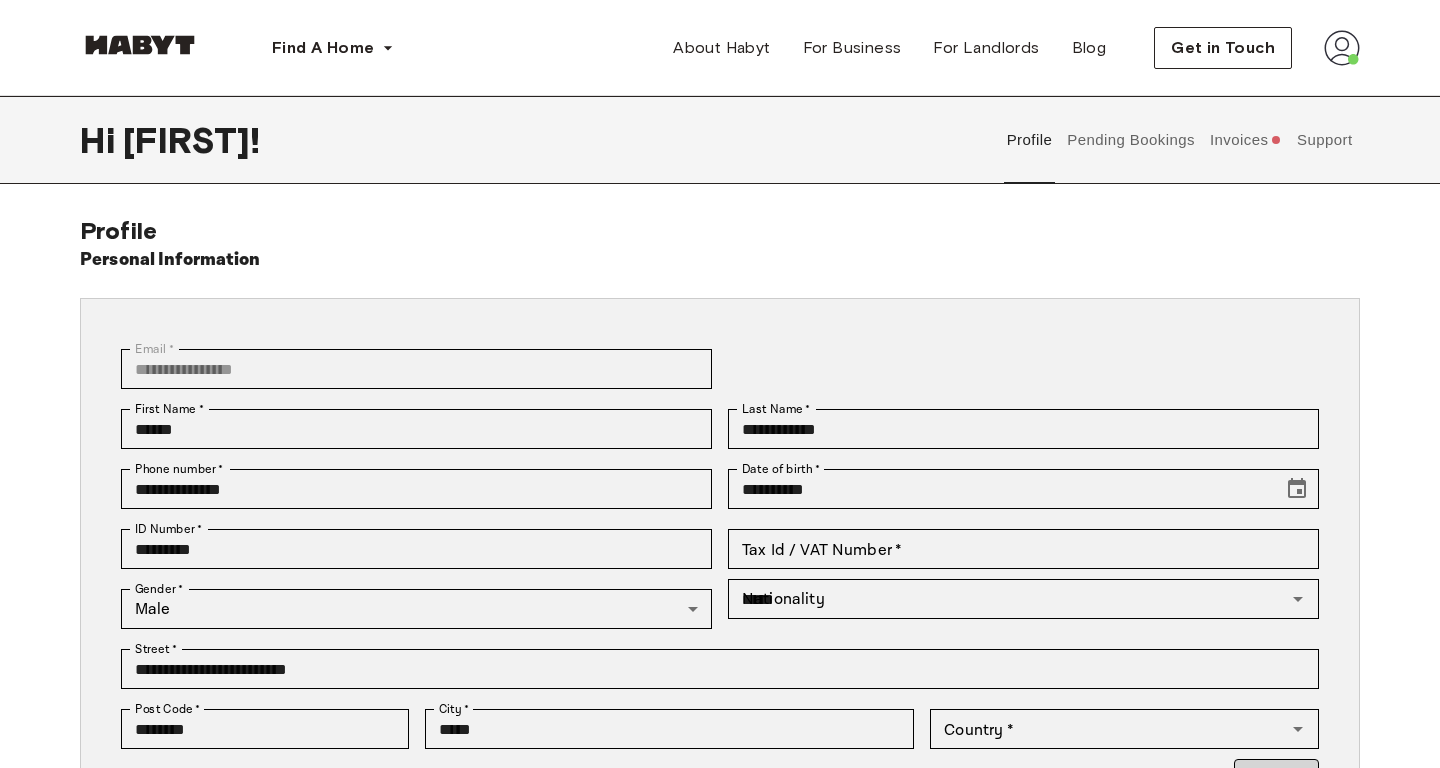 type on "**" 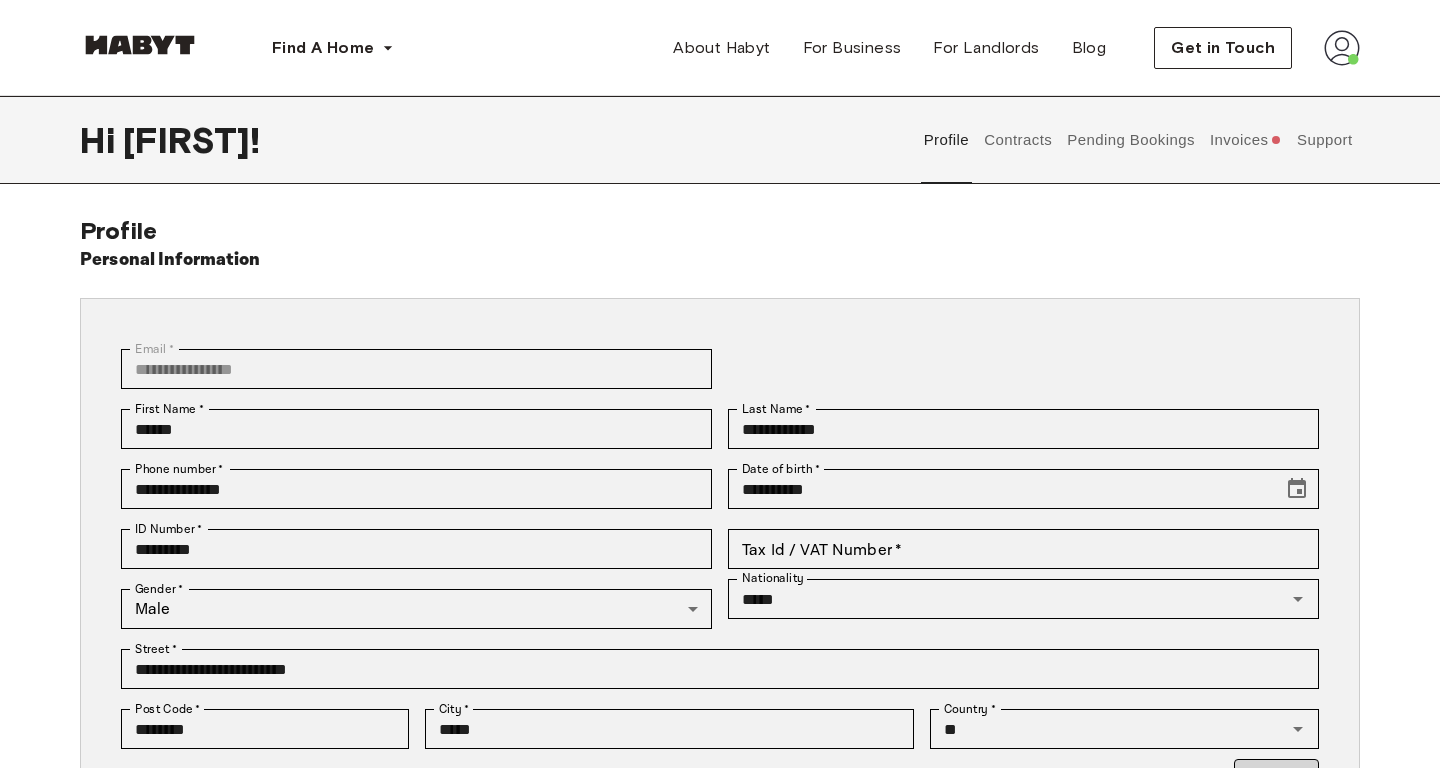 click on "Invoices" at bounding box center (1245, 140) 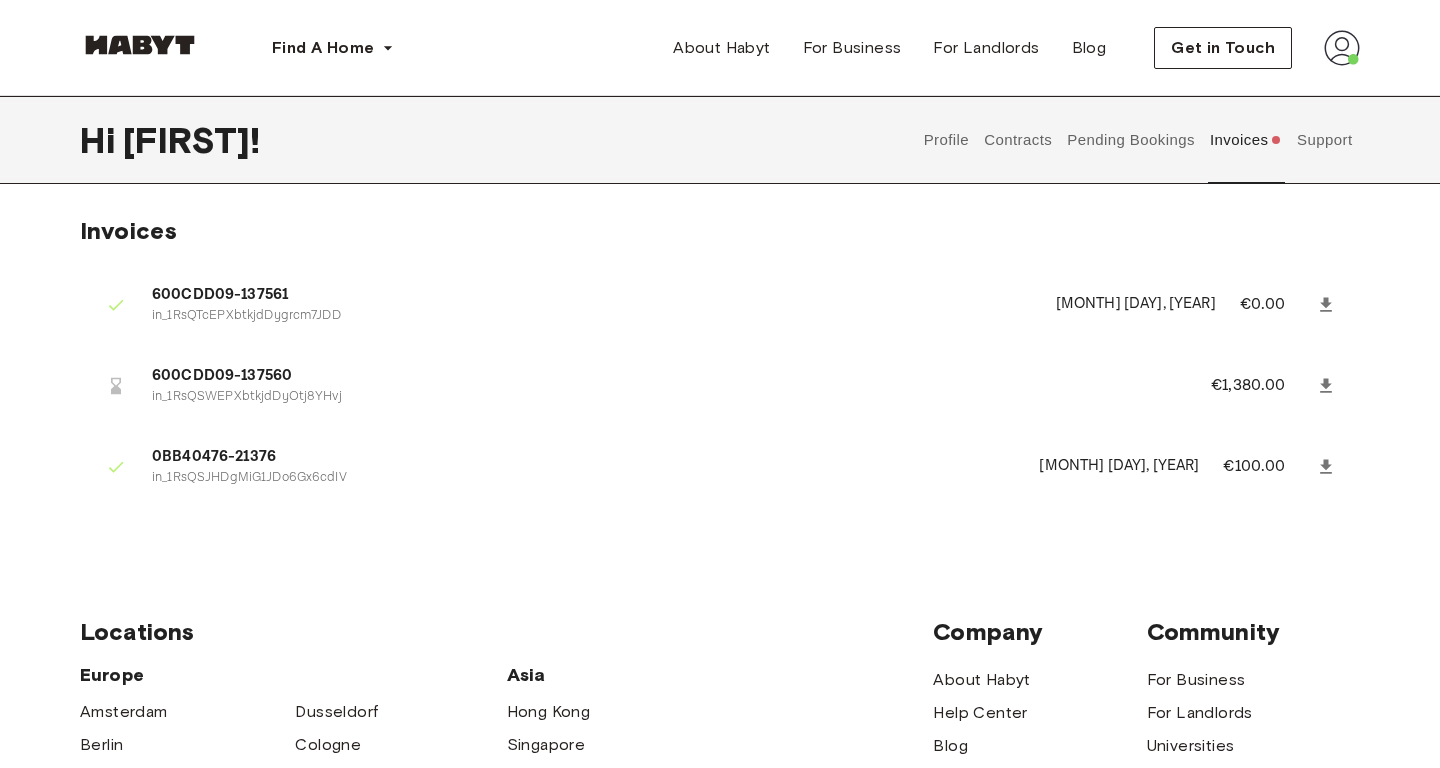 click on "Pending Bookings" at bounding box center [1131, 140] 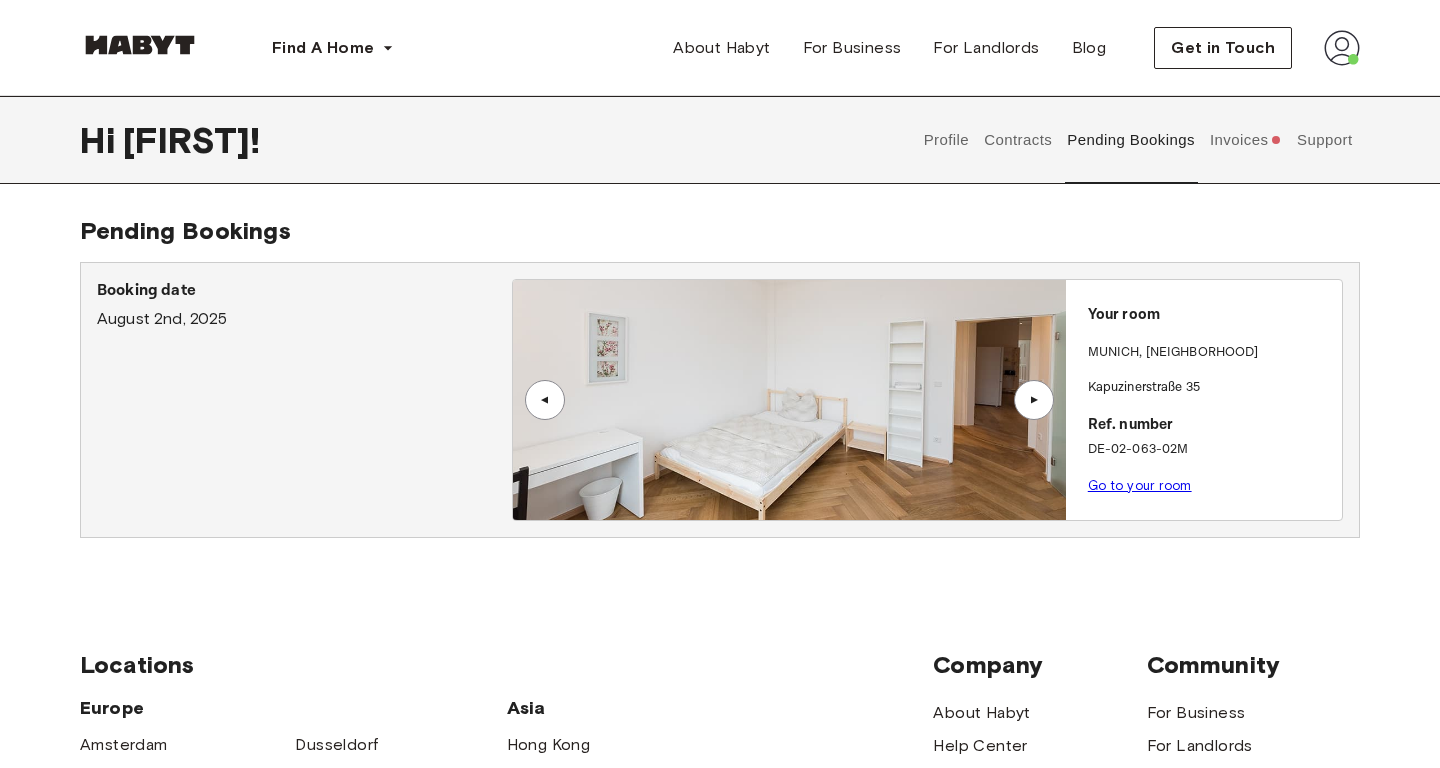 click on "Go to your room" at bounding box center (1140, 485) 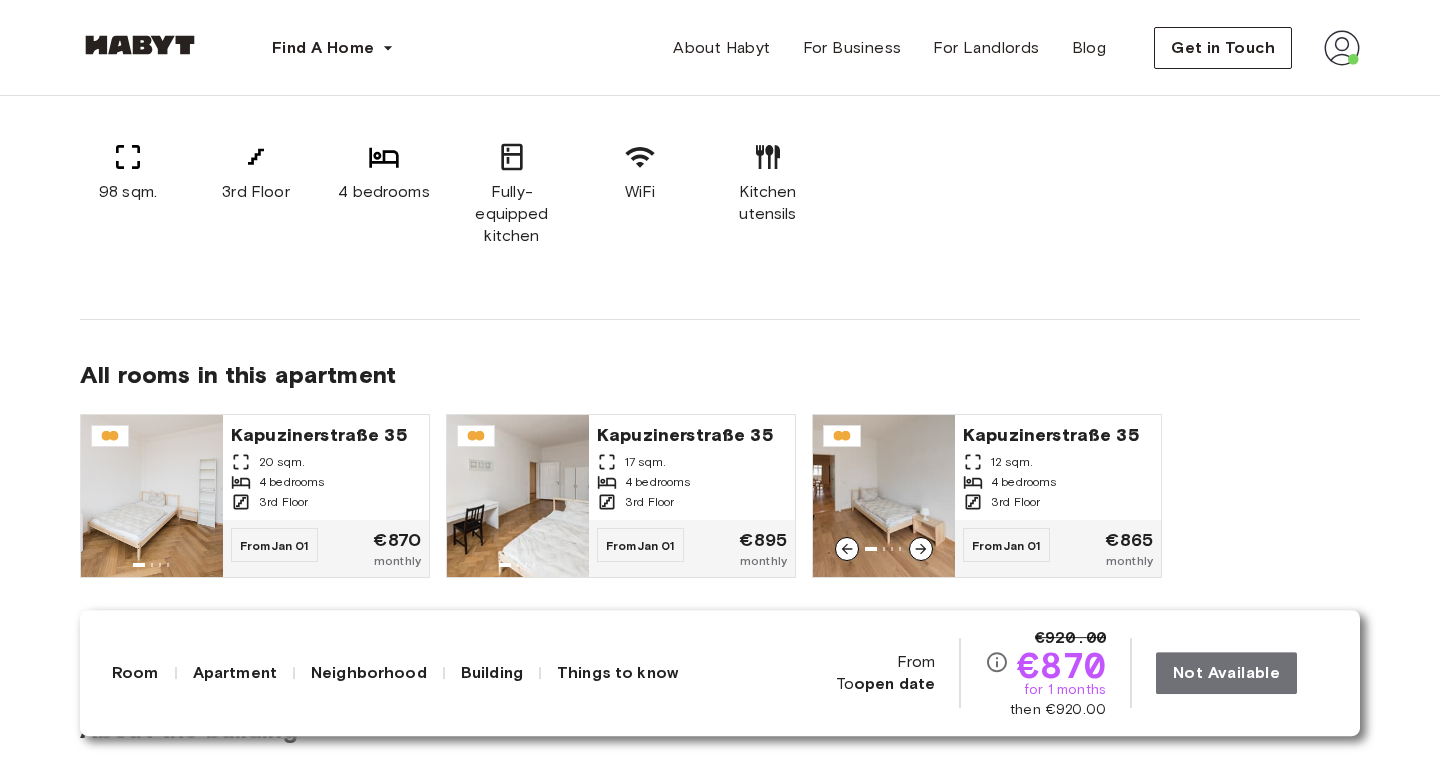 scroll, scrollTop: 1371, scrollLeft: 0, axis: vertical 